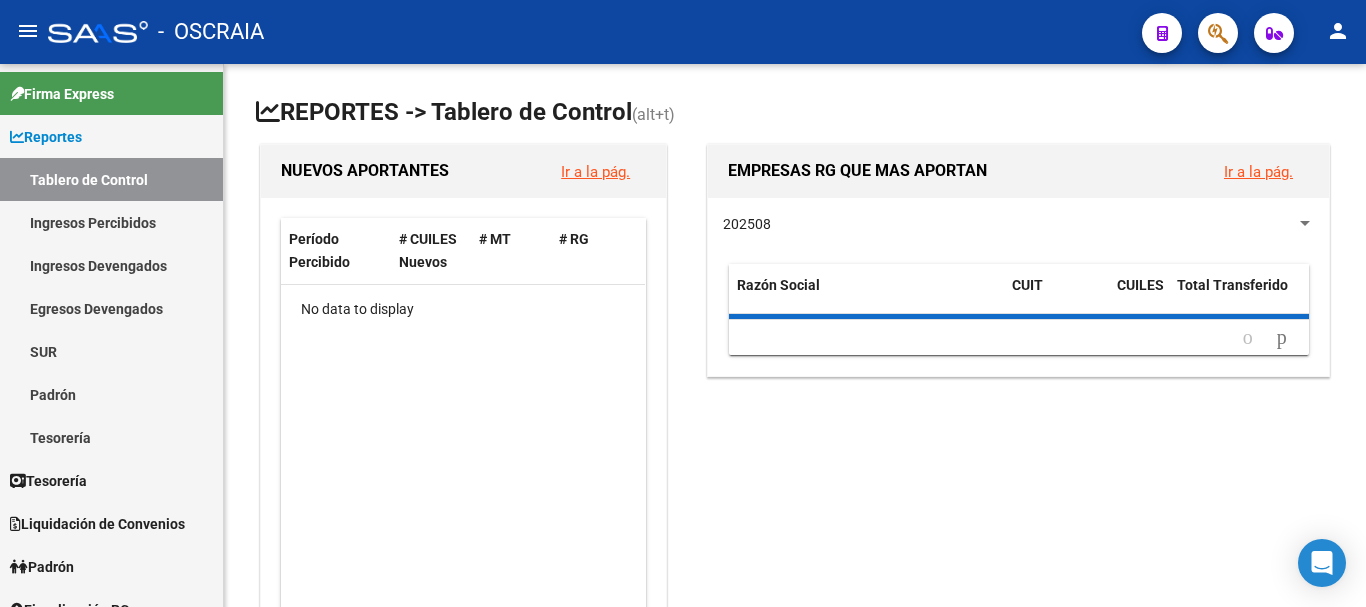 scroll, scrollTop: 0, scrollLeft: 0, axis: both 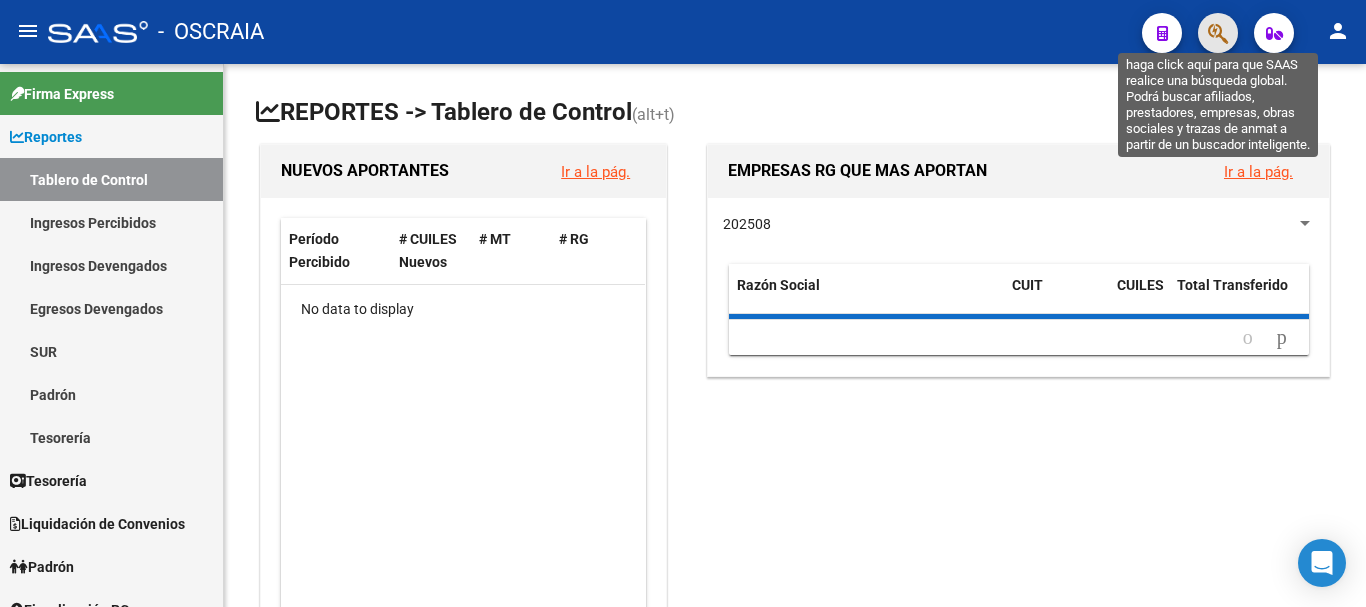 click 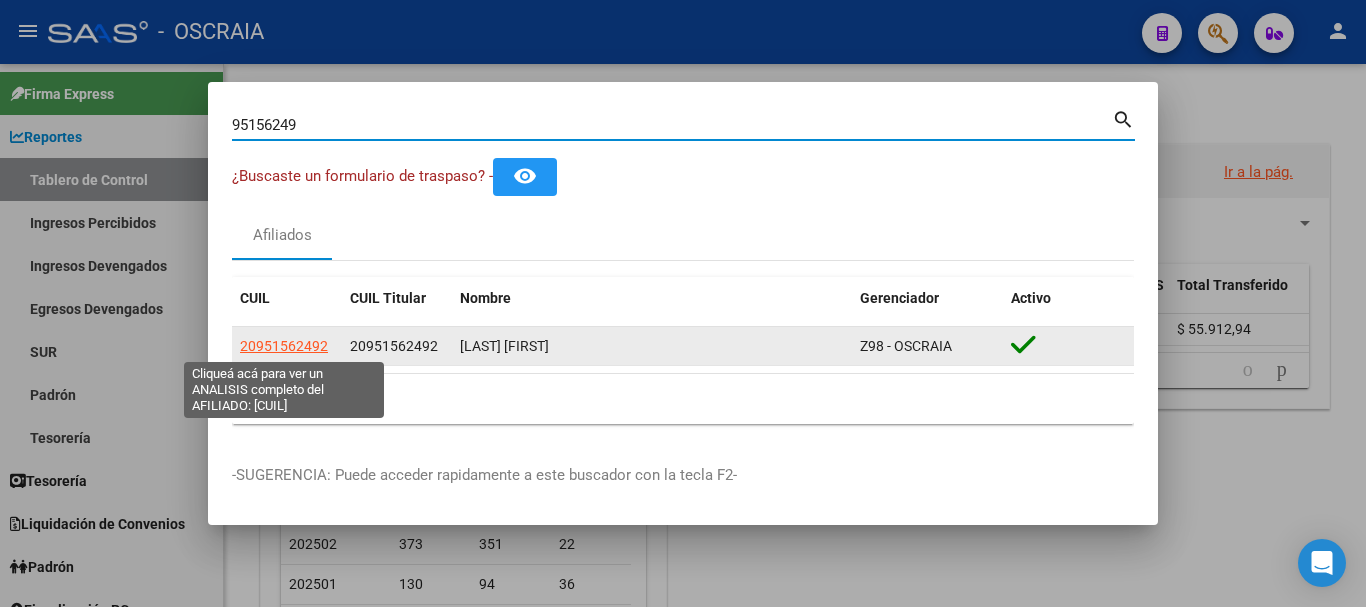 click on "20951562492" 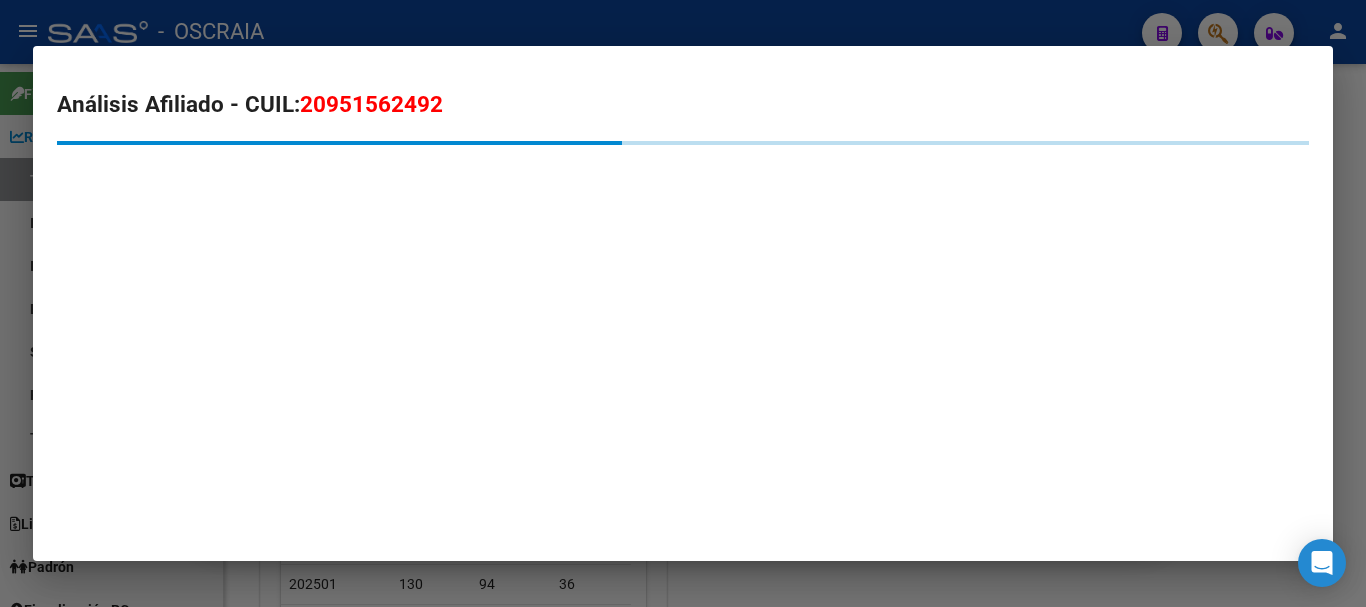 click on "20951562492" at bounding box center [371, 104] 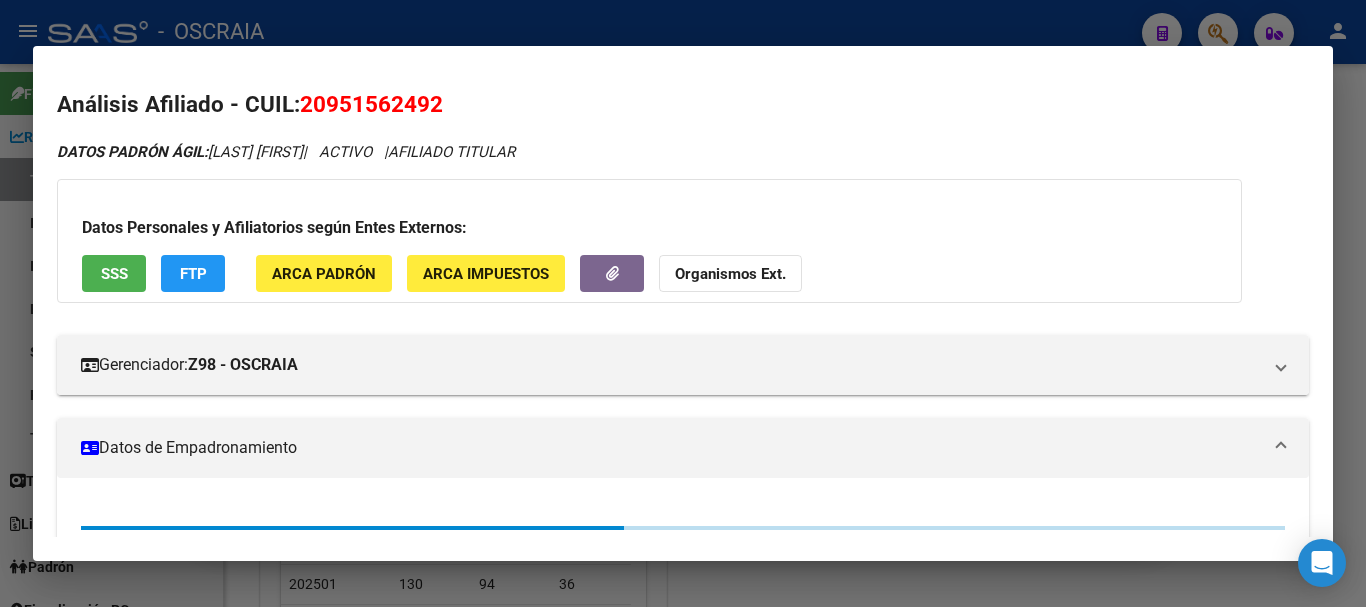 copy on "20951562492" 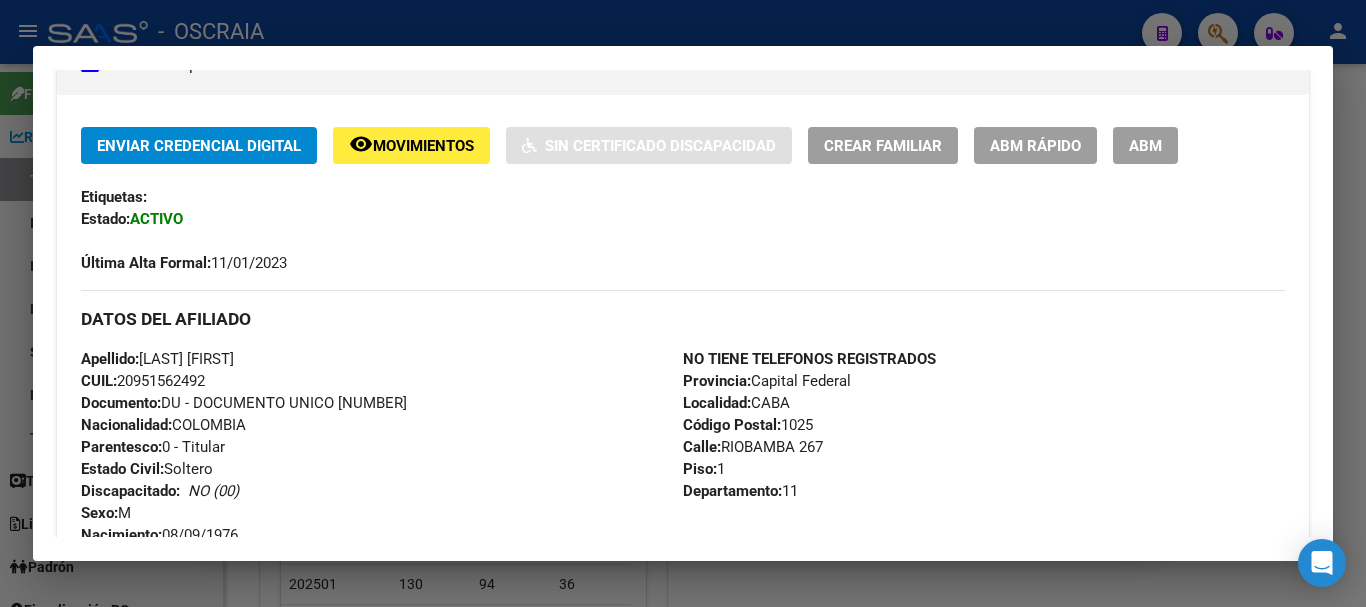 scroll, scrollTop: 0, scrollLeft: 0, axis: both 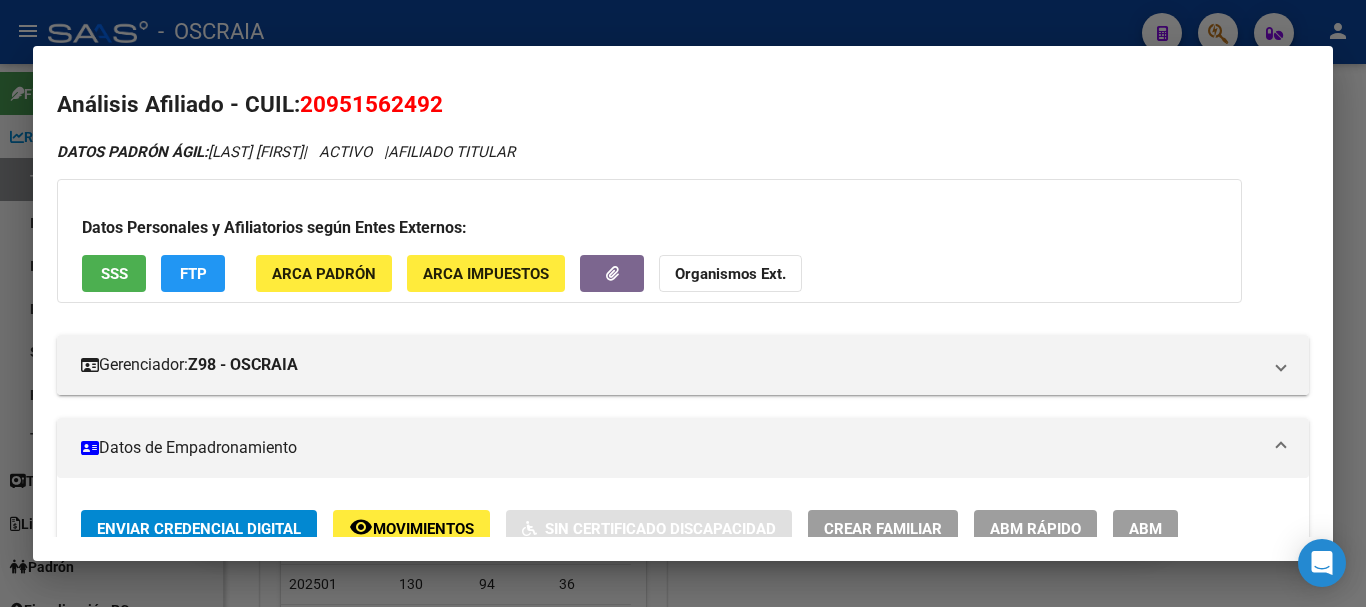 copy on "20951562492" 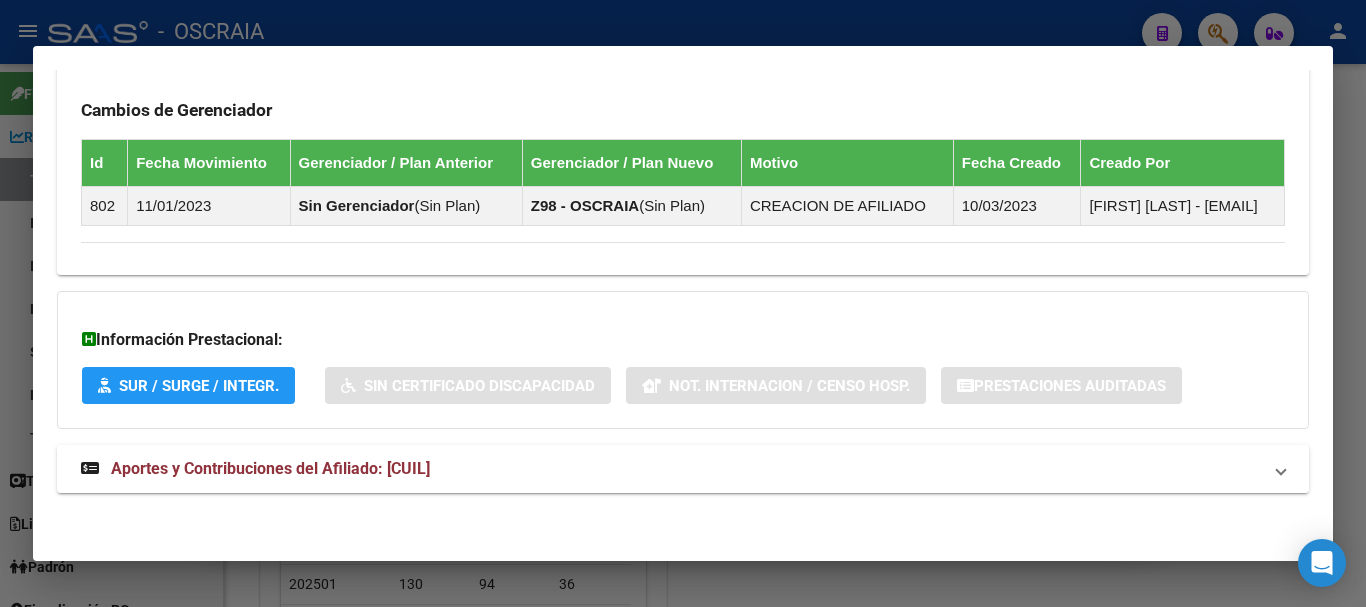 click on "Aportes y Contribuciones del Afiliado: [CUIL]" at bounding box center (270, 468) 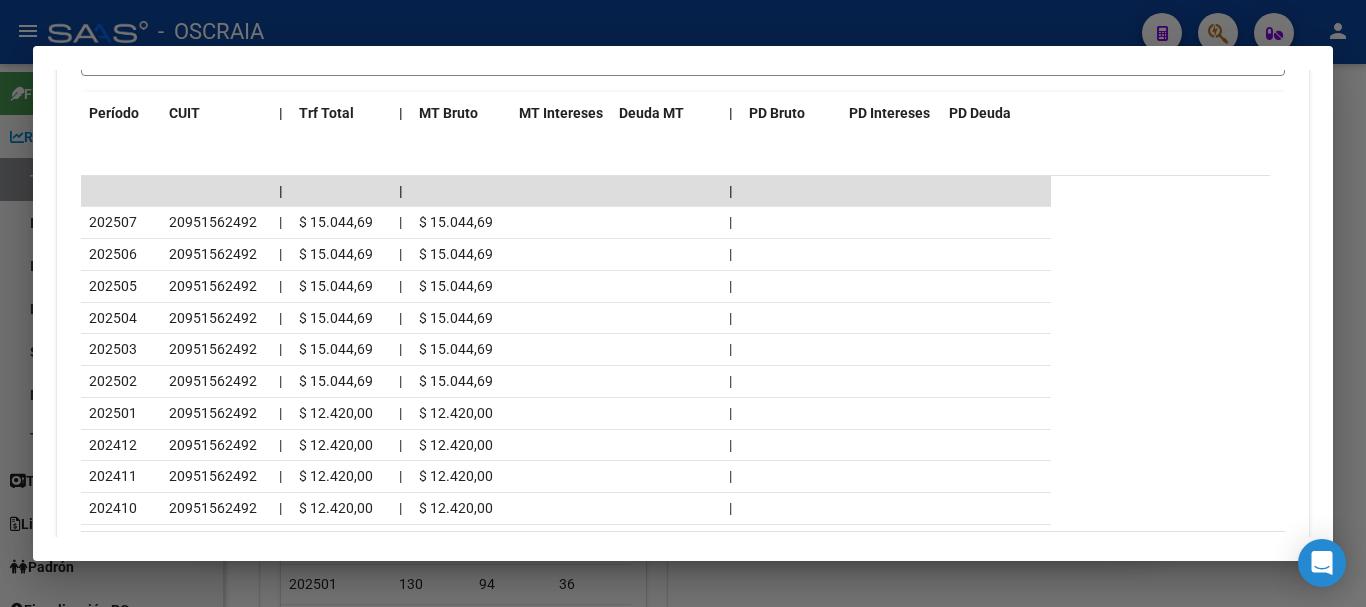 scroll, scrollTop: 1099, scrollLeft: 0, axis: vertical 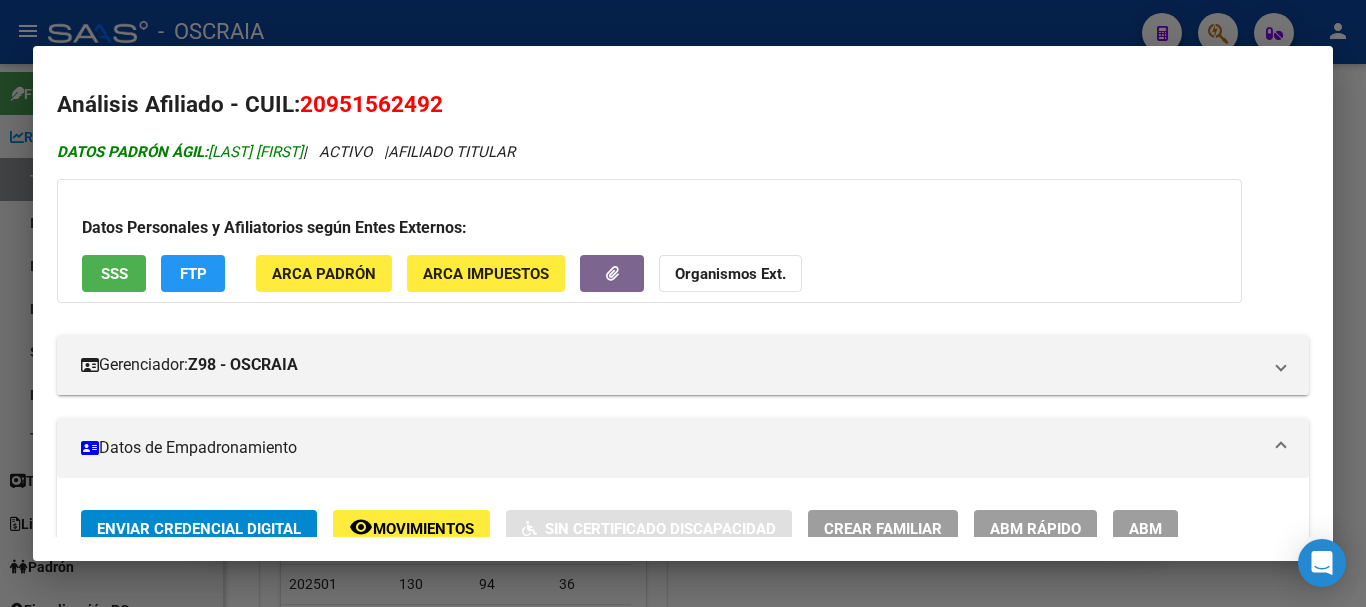 click on "DATOS PADRÓN ÁGIL: [LAST] [FIRST]" at bounding box center (180, 152) 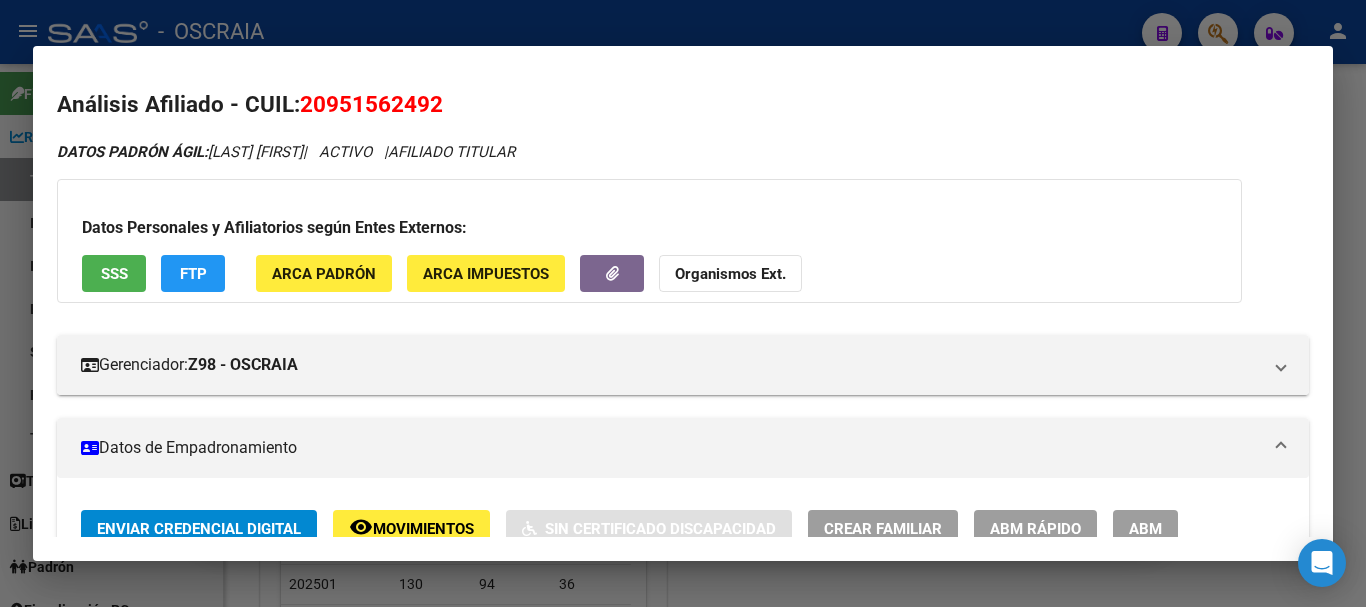 copy on "[LAST] [FIRST]" 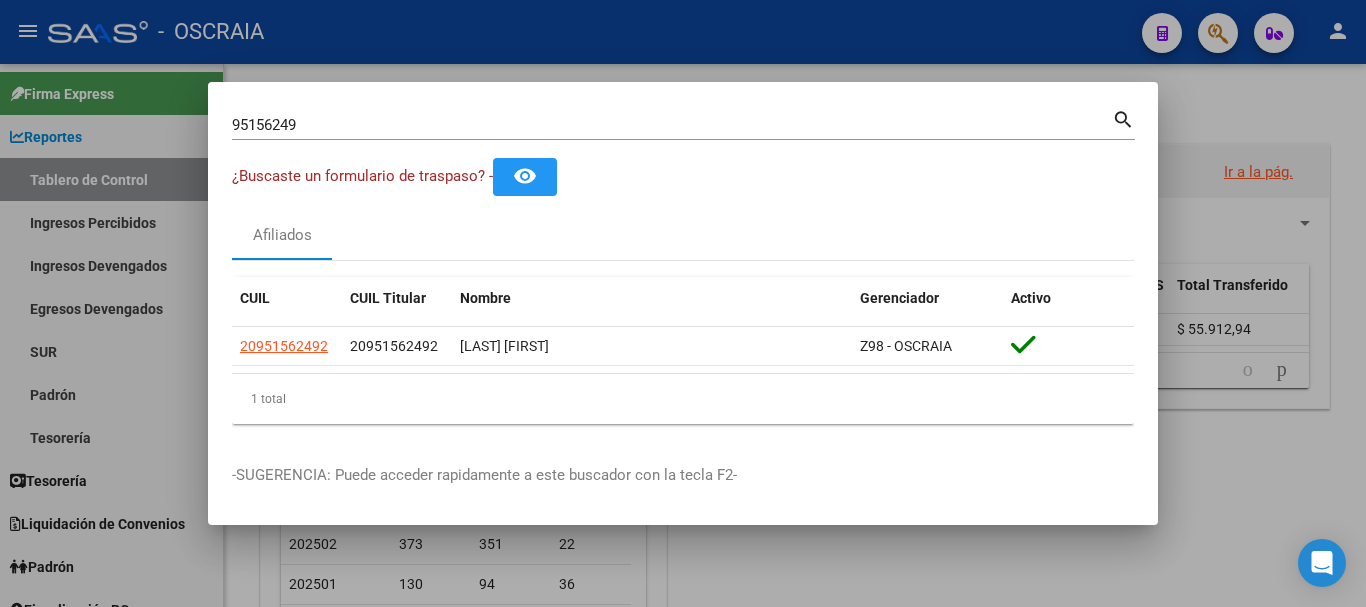 drag, startPoint x: 368, startPoint y: 120, endPoint x: 117, endPoint y: 120, distance: 251 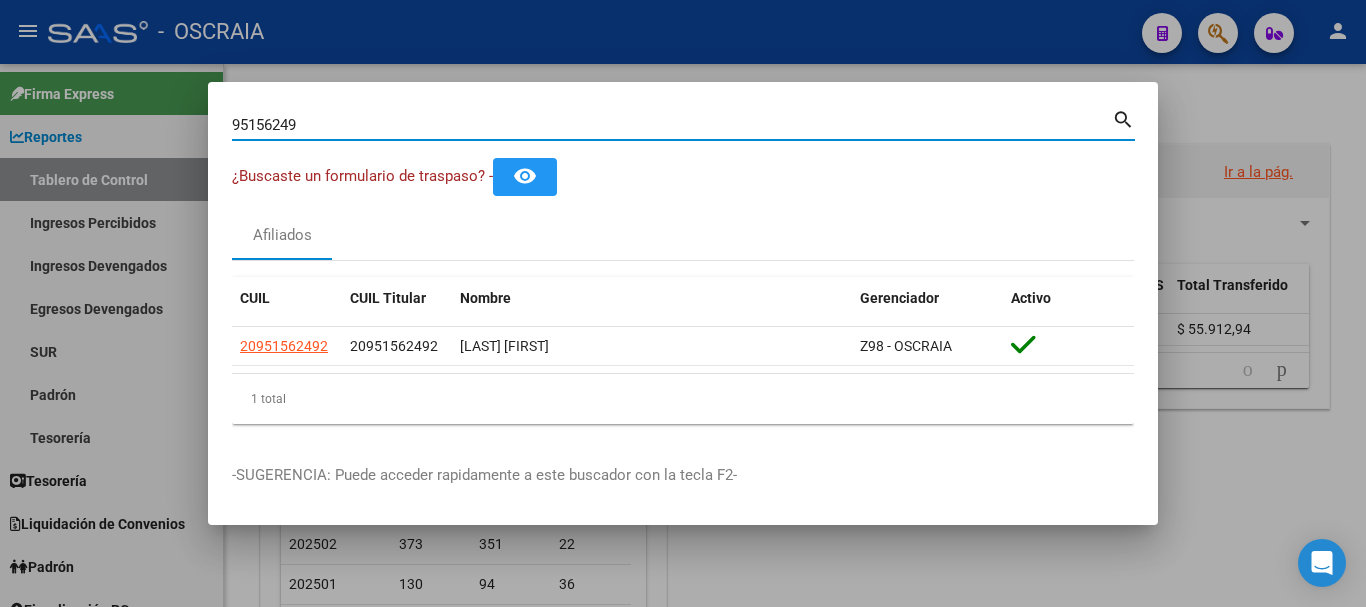 drag, startPoint x: 366, startPoint y: 131, endPoint x: 190, endPoint y: 130, distance: 176.00284 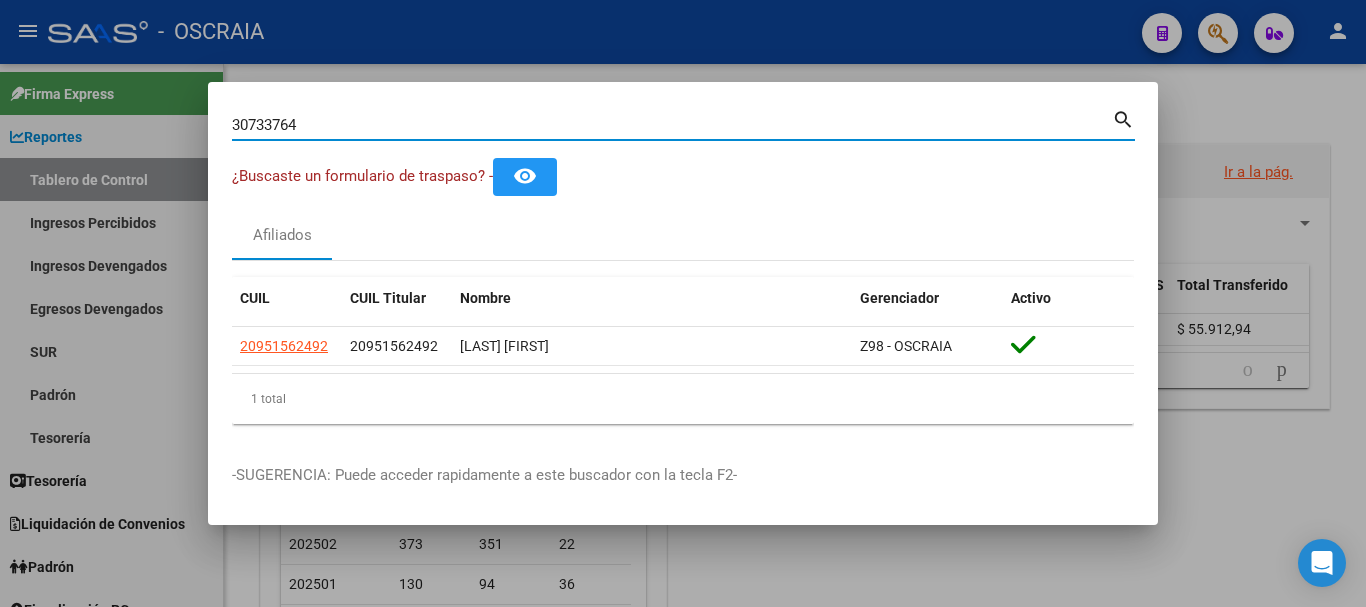 type on "30733764" 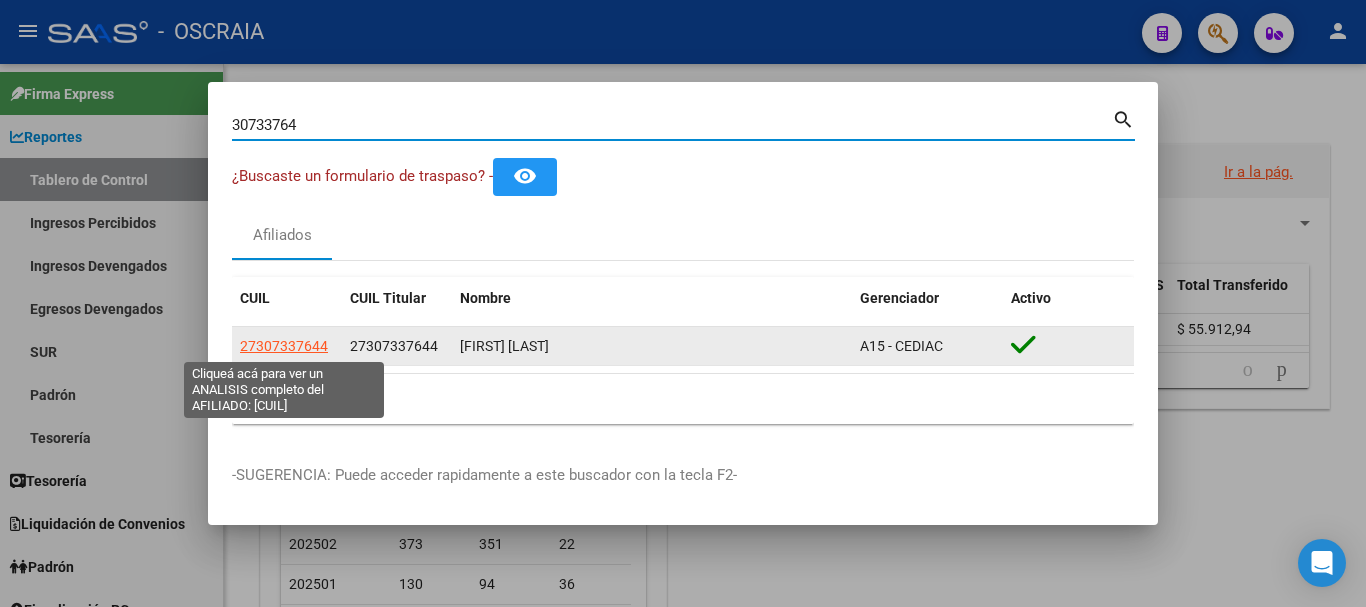 click on "27307337644" 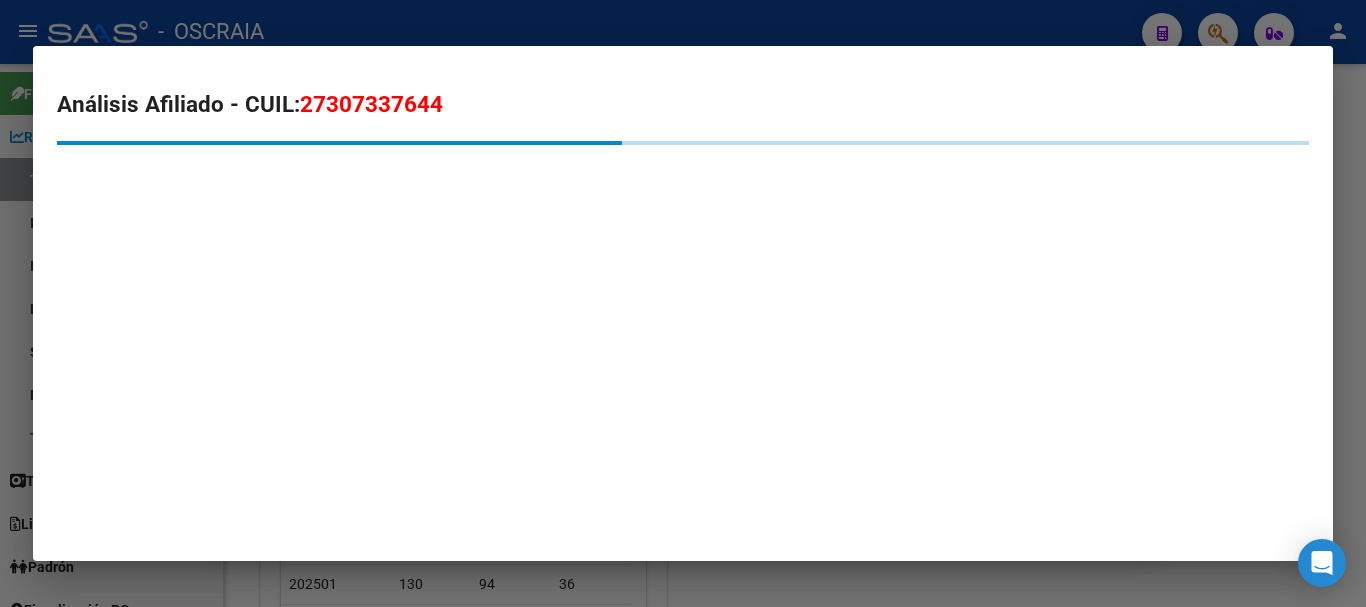 click on "27307337644" at bounding box center (371, 104) 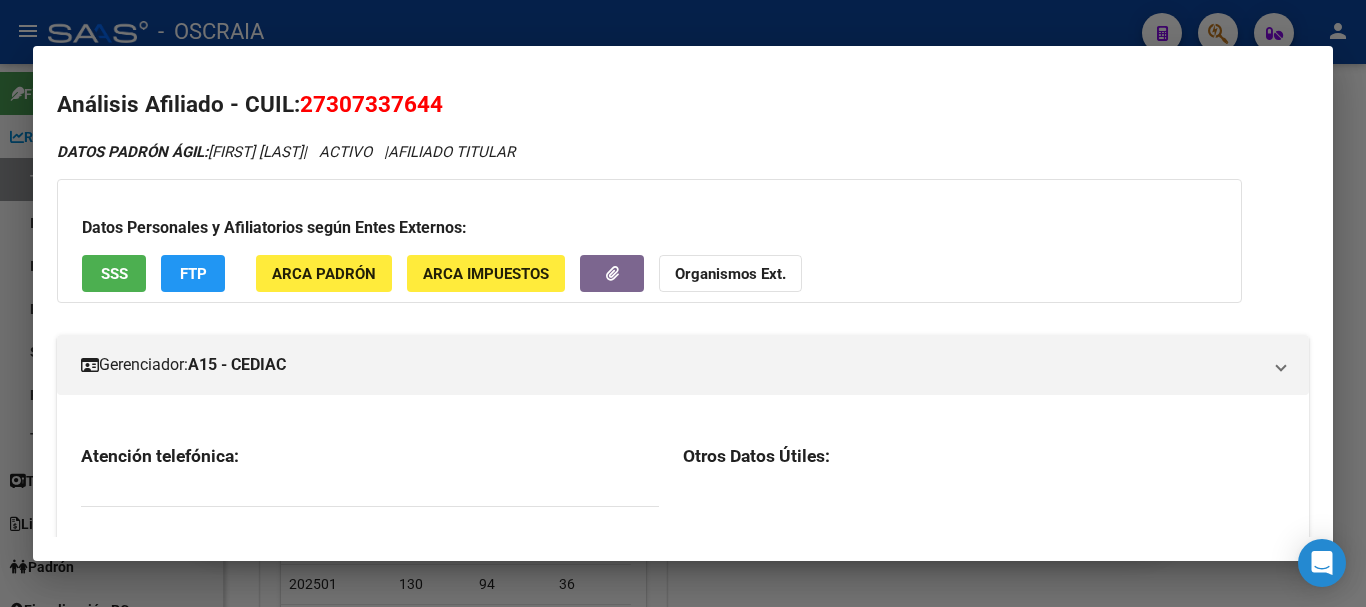 click on "27307337644" at bounding box center [371, 104] 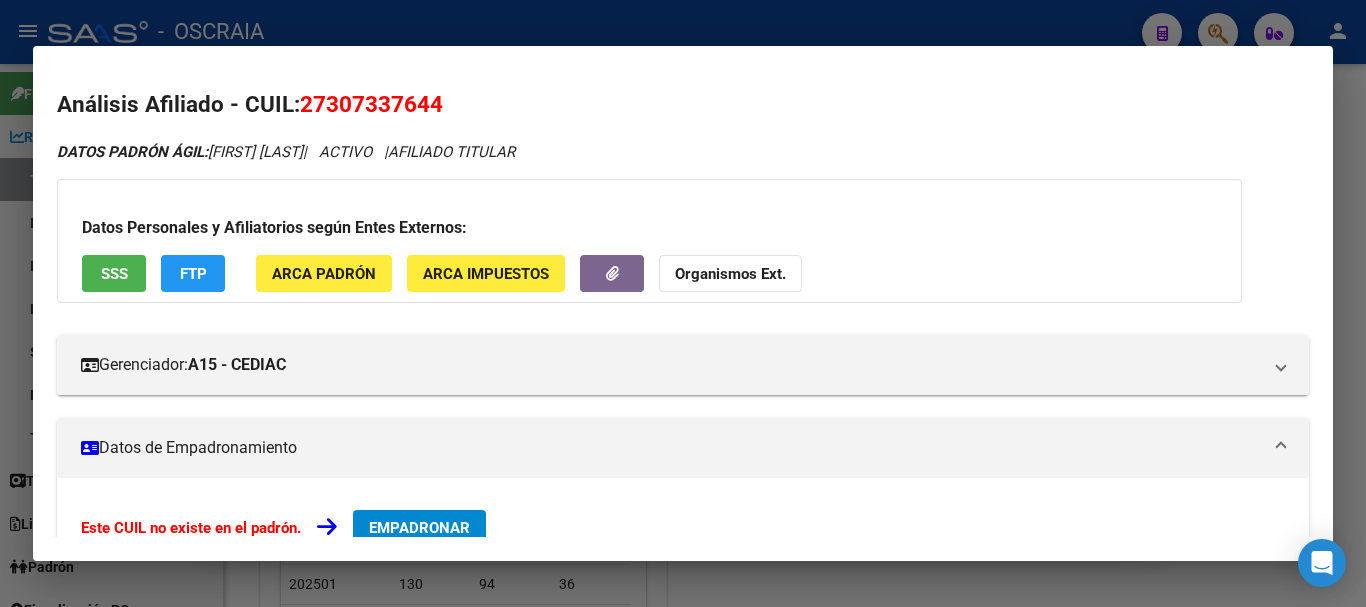 drag, startPoint x: 392, startPoint y: 96, endPoint x: 314, endPoint y: 93, distance: 78.05767 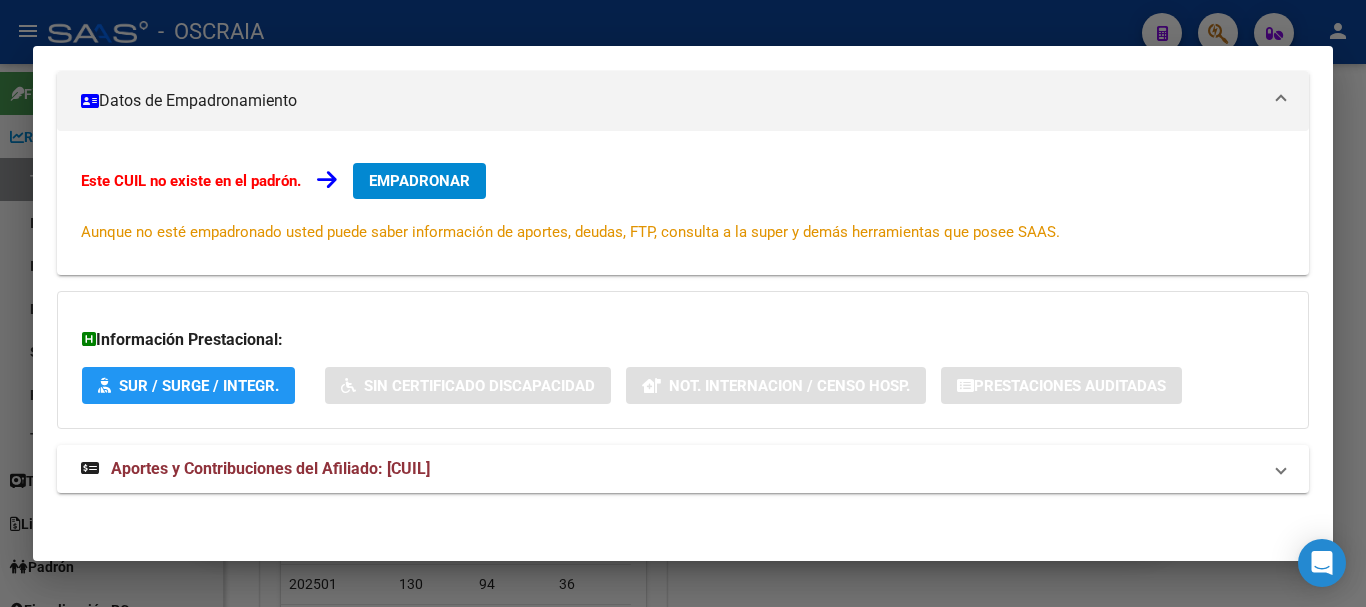 click on "DATOS PADRÓN ÁGIL: [FIRST] [LAST]   |   ACTIVO   |     AFILIADO TITULAR  Datos Personales y Afiliatorios según Entes Externos: SSS FTP ARCA Padrón ARCA Impuestos Organismos Ext.    Gerenciador:      A15 - CEDIAC Atención telefónica: Atención emergencias: Otros Datos Útiles:    Datos de Empadronamiento  Este CUIL no existe en el padrón.   EMPADRONAR
Aunque no esté empadronado usted puede saber información de aportes, deudas, FTP, consulta a la super y demás herramientas que posee SAAS.   Información Prestacional:       SUR / SURGE / INTEGR.    Sin Certificado Discapacidad    Not. Internacion / Censo Hosp.  Prestaciones Auditadas     Aportes y Contribuciones del Afiliado: [CUIL] Hemos buscado el CUIL - [CUIL] - y el mismo no existe en nuestra información procesada de aportes y contribuciones  El mismo fue buscado en:  Cuenta Corriente Devengada de Régimen General Cuenta Corriente Devengada de Monotributo / Personal Doméstico Percibido Total" at bounding box center [683, 155] 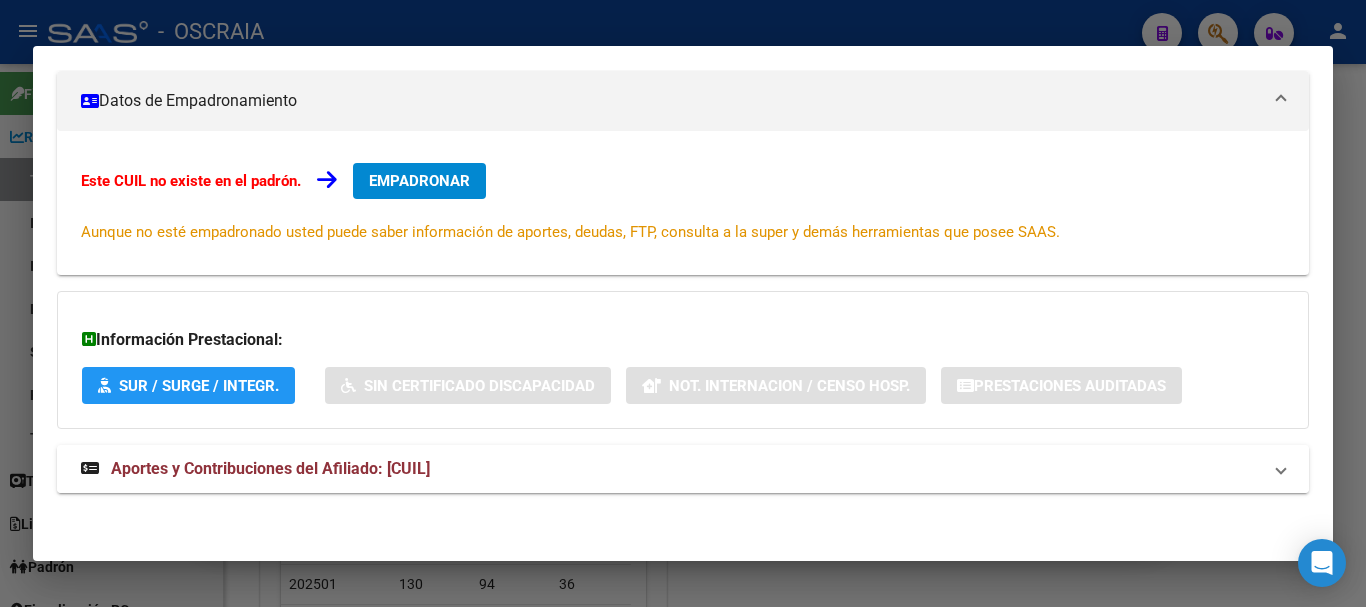 click on "Aportes y Contribuciones del Afiliado: [CUIL]" at bounding box center [683, 469] 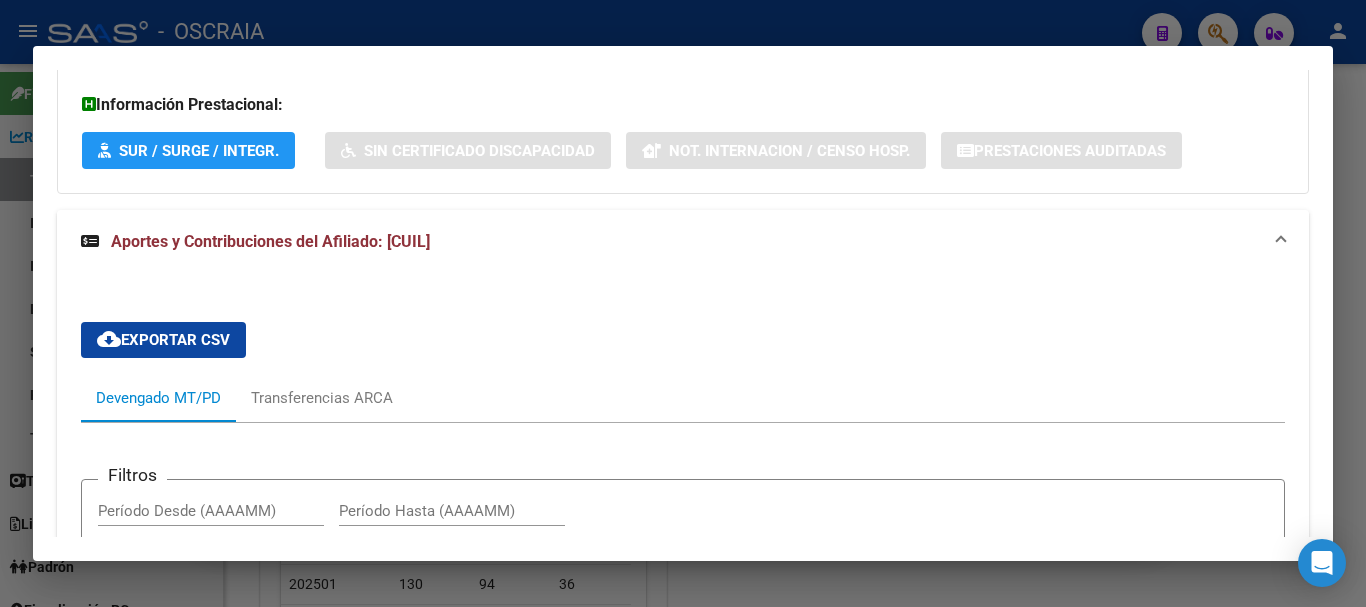 scroll, scrollTop: 0, scrollLeft: 0, axis: both 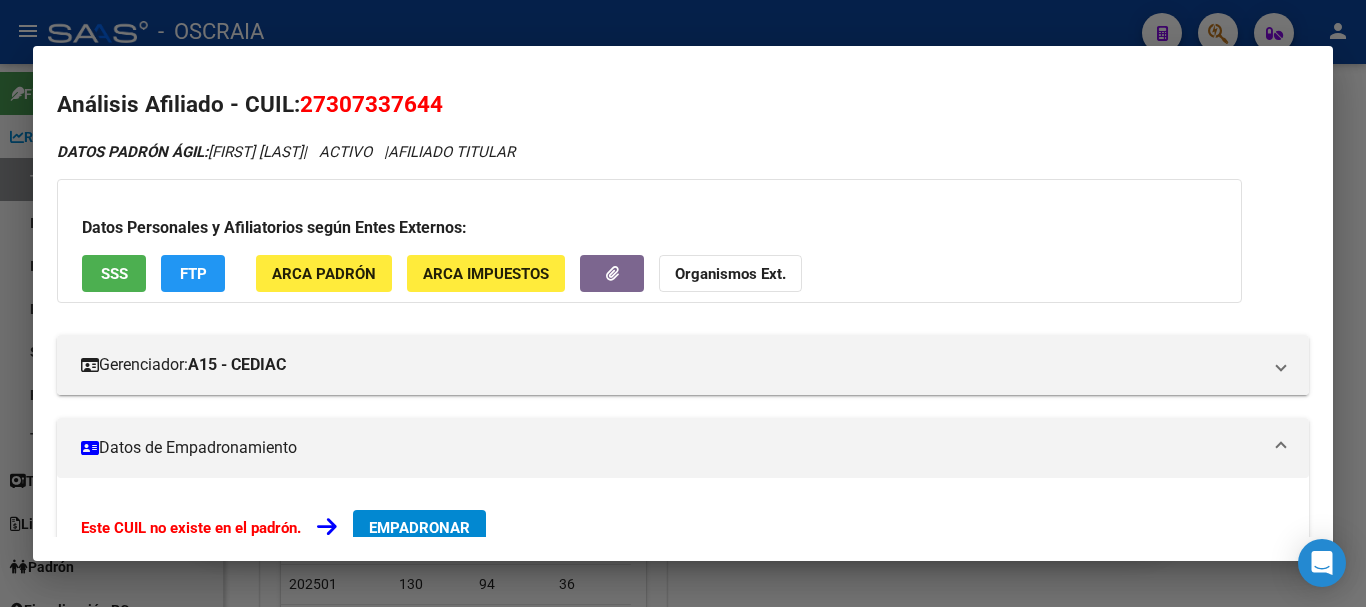 click on "27307337644" at bounding box center (371, 104) 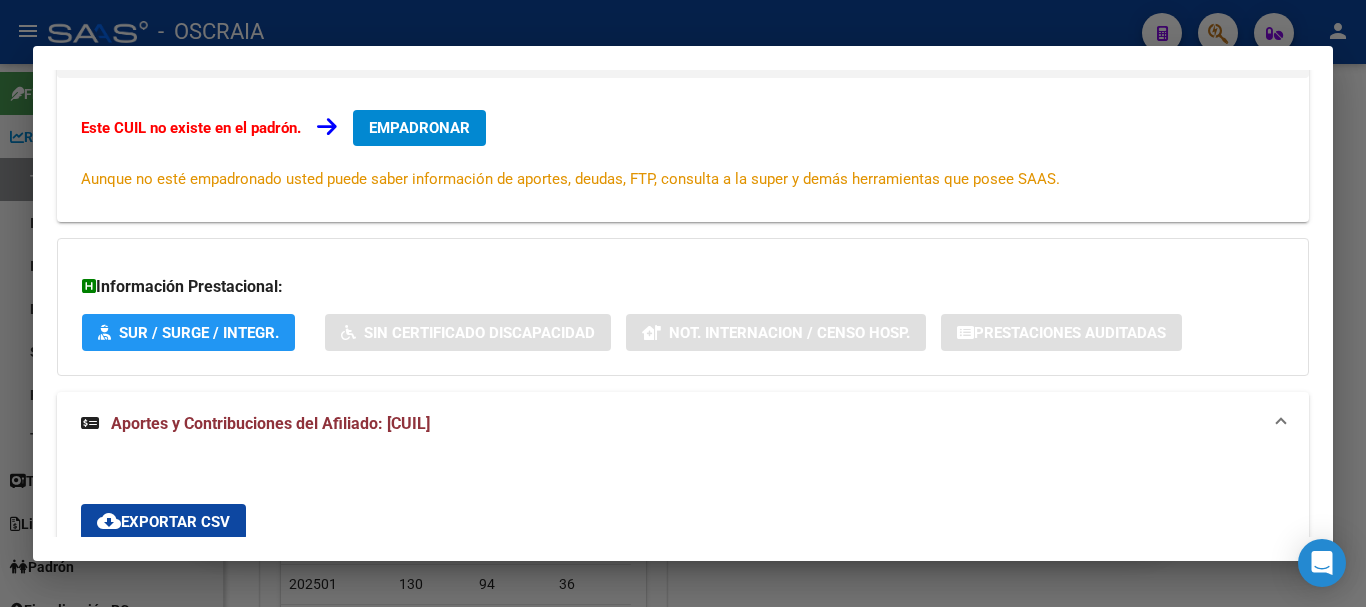 scroll, scrollTop: 0, scrollLeft: 0, axis: both 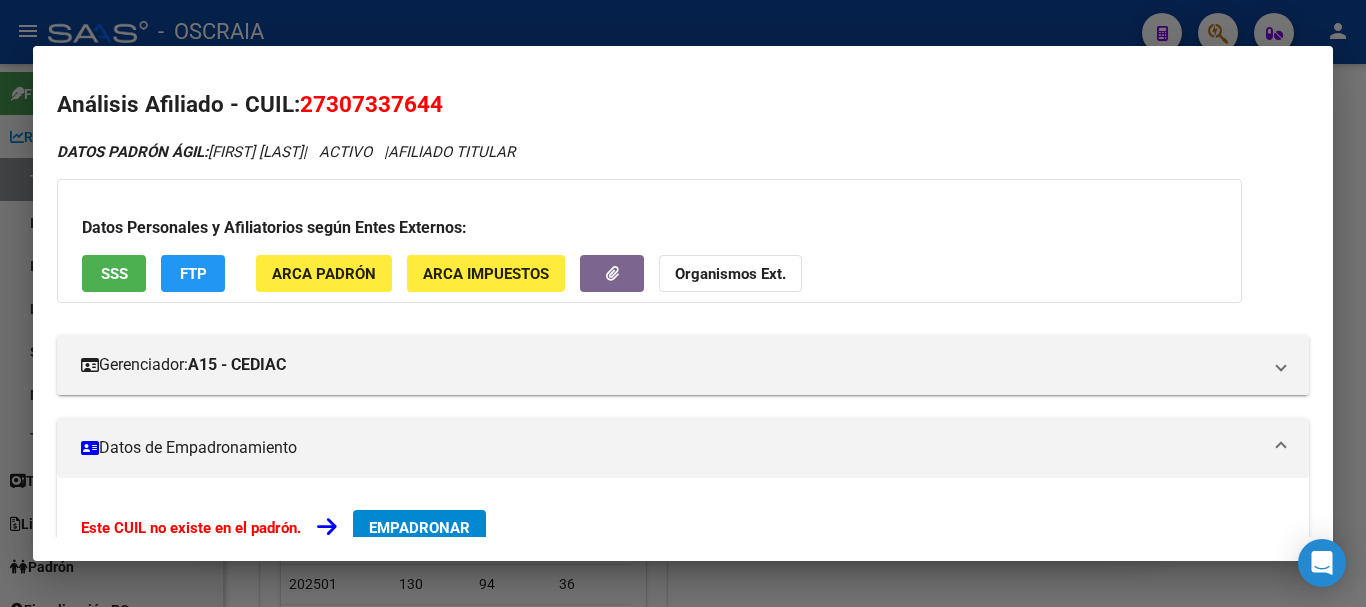 click on "Análisis Afiliado - CUIL: [CUIL] DATOS PADRÓN ÁGIL: [FIRST] [LAST]                |   ACTIVO   |     AFILIADO TITULAR  Datos Personales y Afiliatorios según Entes Externos: SSS FTP ARCA Padrón ARCA Impuestos Organismos Ext.    Gerenciador:      A15 - CEDIAC Atención telefónica: Atención emergencias: Otros Datos Útiles:    Datos de Empadronamiento  Este CUIL no existe en el padrón.   EMPADRONAR
Aunque no esté empadronado usted puede saber información de aportes, deudas, FTP, consulta a la super y demás herramientas que posee SAAS.   Información Prestacional:       SUR / SURGE / INTEGR.    Sin Certificado Discapacidad    Not. Internacion / Censo Hosp.  Prestaciones Auditadas     Aportes y Contribuciones del Afiliado: [CUIL] cloud_download  Exportar CSV  Devengado MT/PD Transferencias ARCA Filtros Período Desde (AAAAMM) Período Hasta (AAAAMM) search  Buscar Registros  delete  Borrar Filtros  Período CUIT | Trf Total | MT Bruto MT Intereses Deuda MT | PD Bruto |" at bounding box center [683, 304] 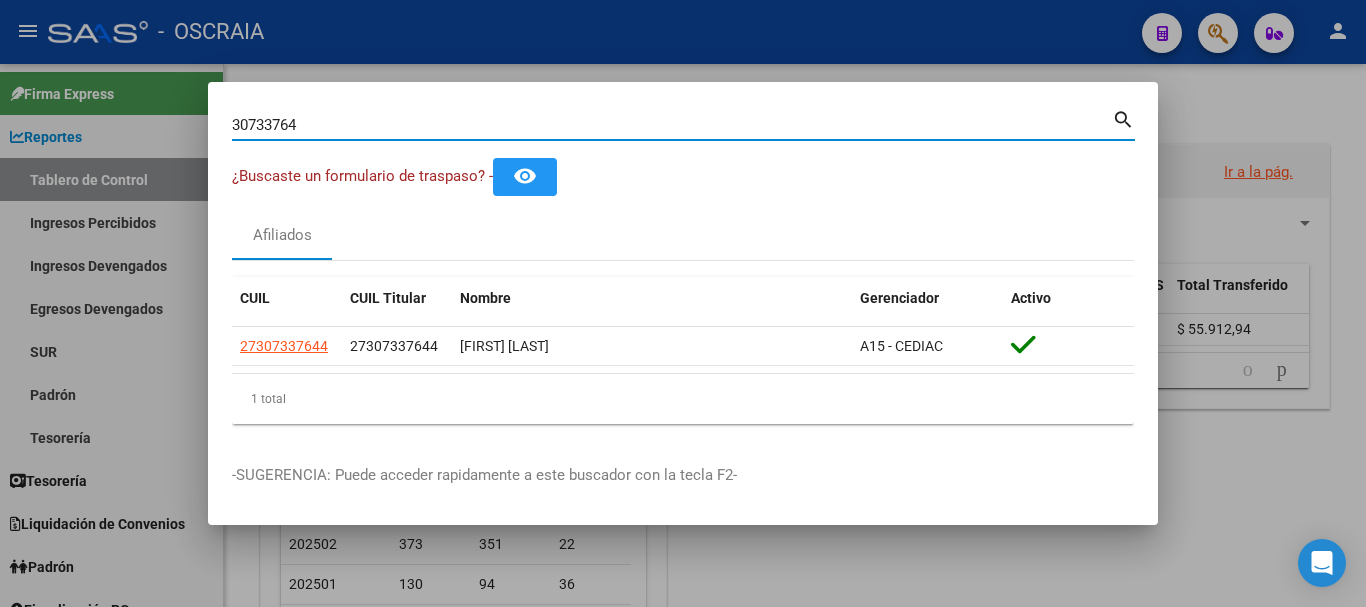 drag, startPoint x: 420, startPoint y: 115, endPoint x: 105, endPoint y: 141, distance: 316.0712 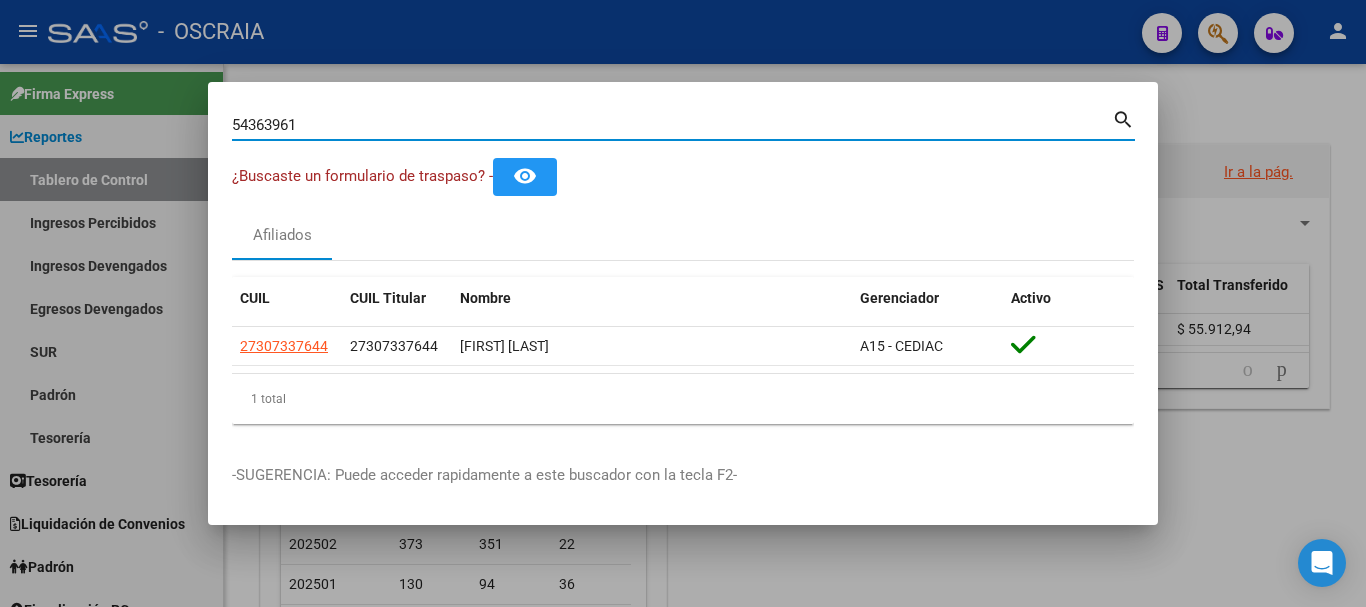type on "54363961" 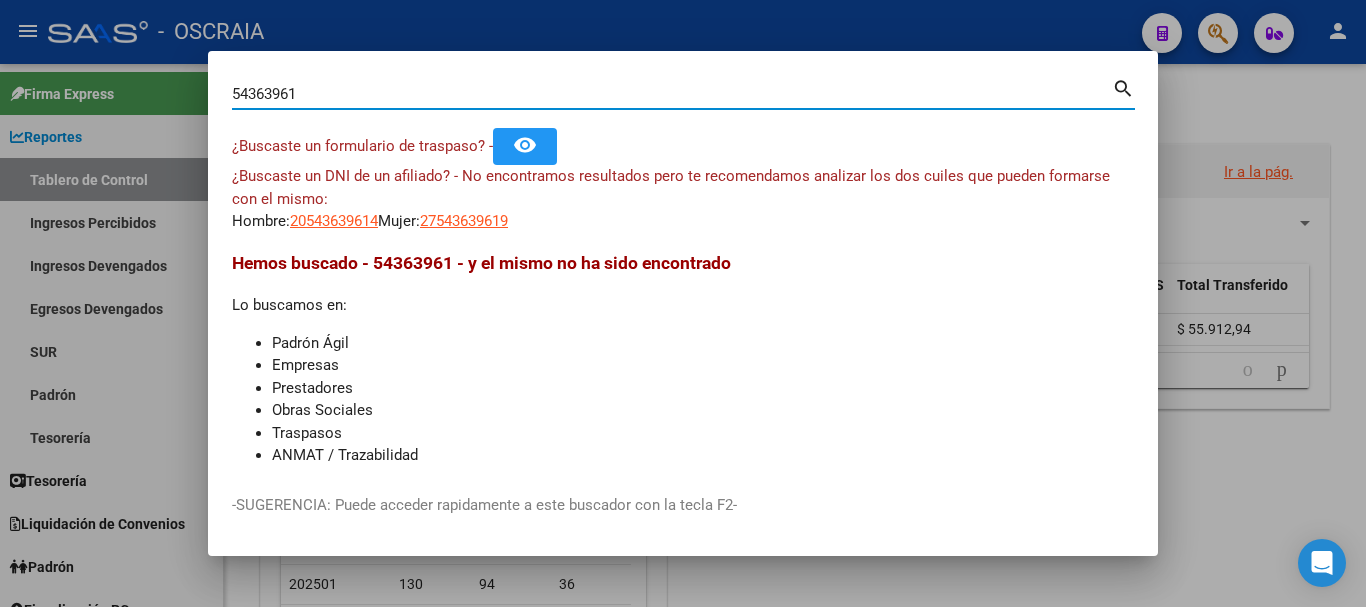 scroll, scrollTop: 51, scrollLeft: 0, axis: vertical 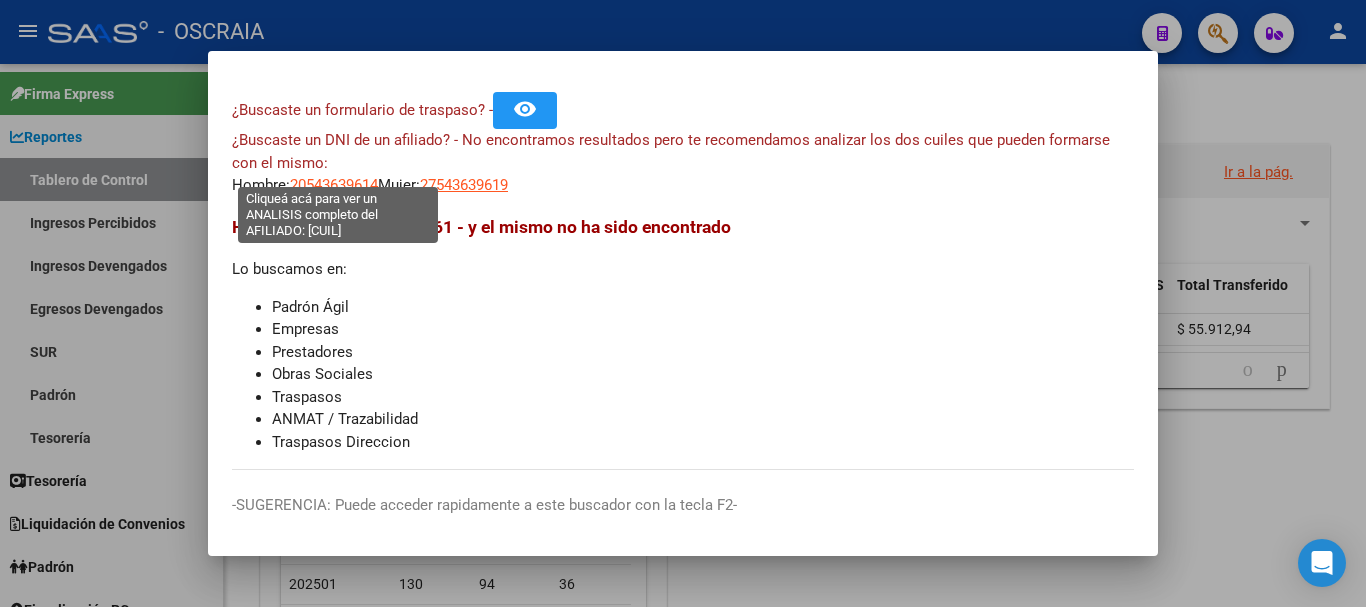 click on "20543639614" at bounding box center (334, 185) 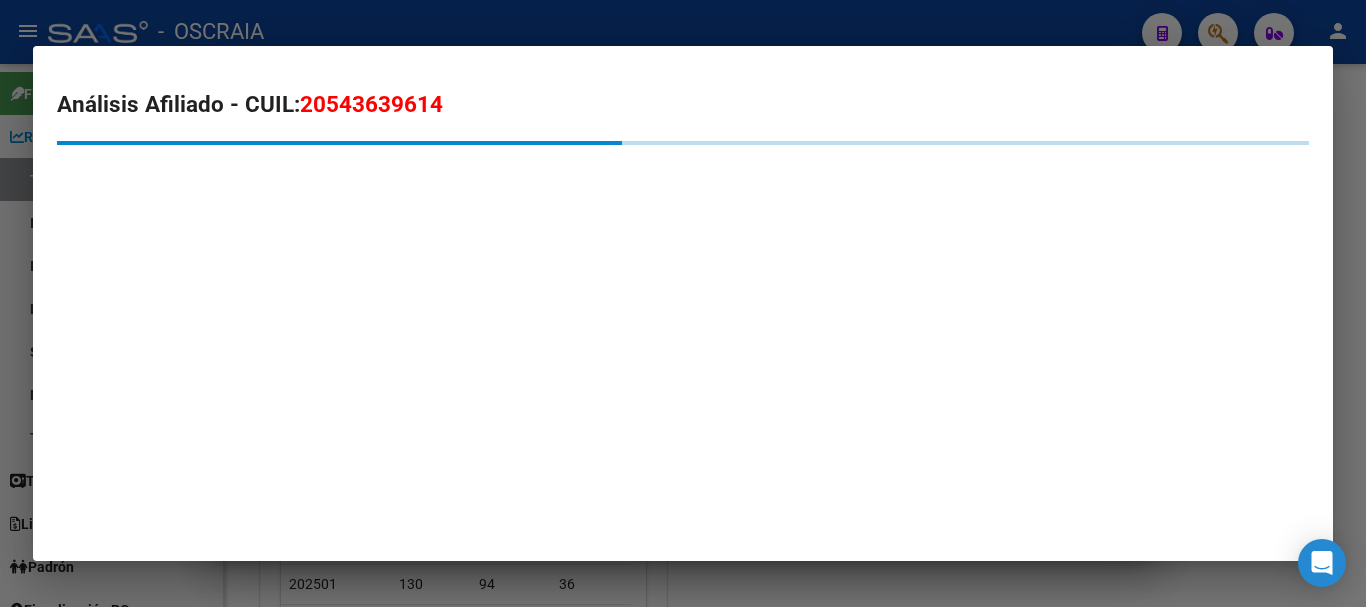 click on "20543639614" at bounding box center [371, 104] 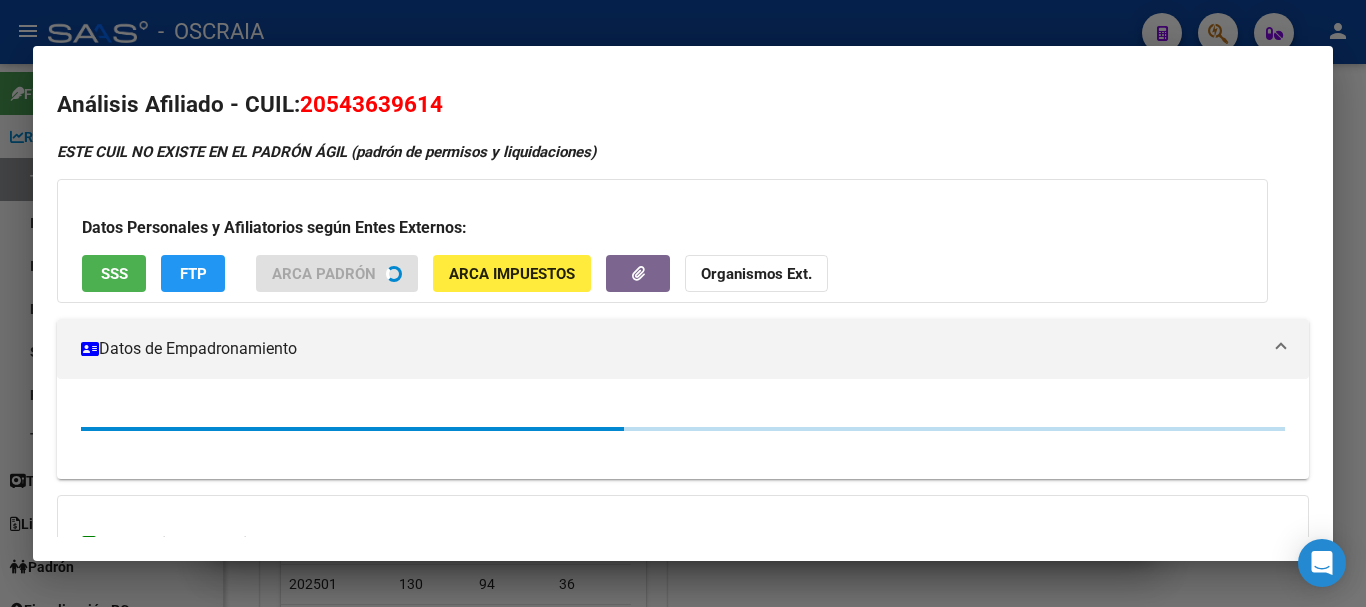 click on "20543639614" at bounding box center [371, 104] 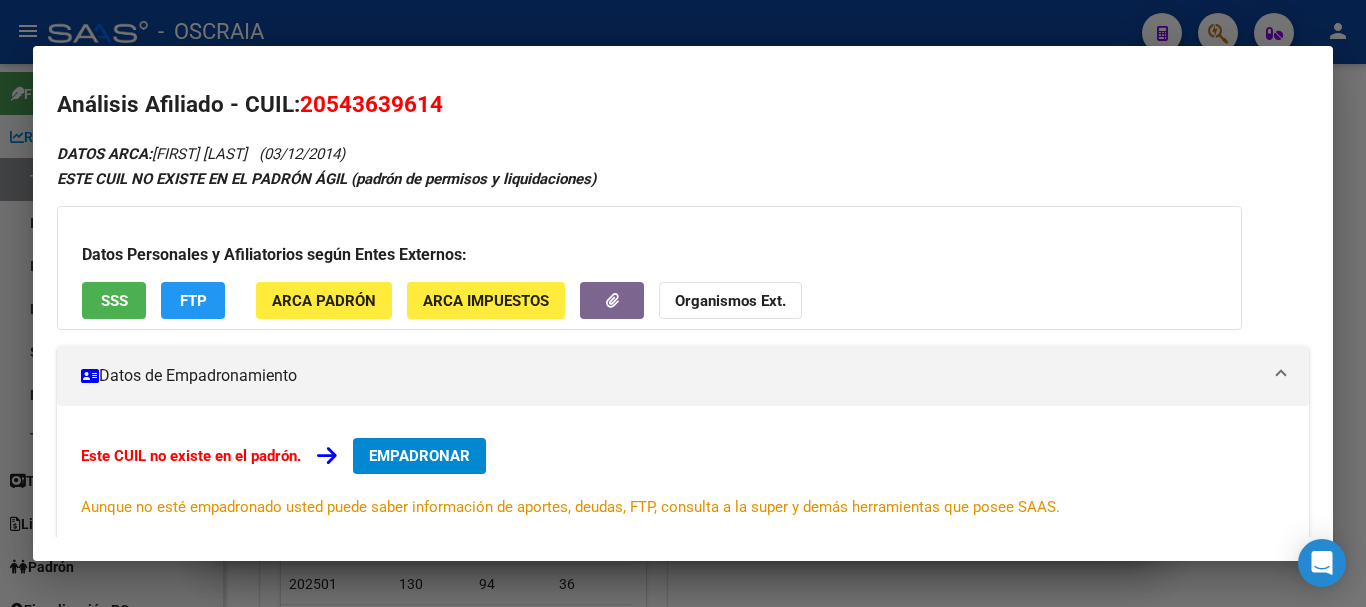 click on "20543639614" at bounding box center [371, 104] 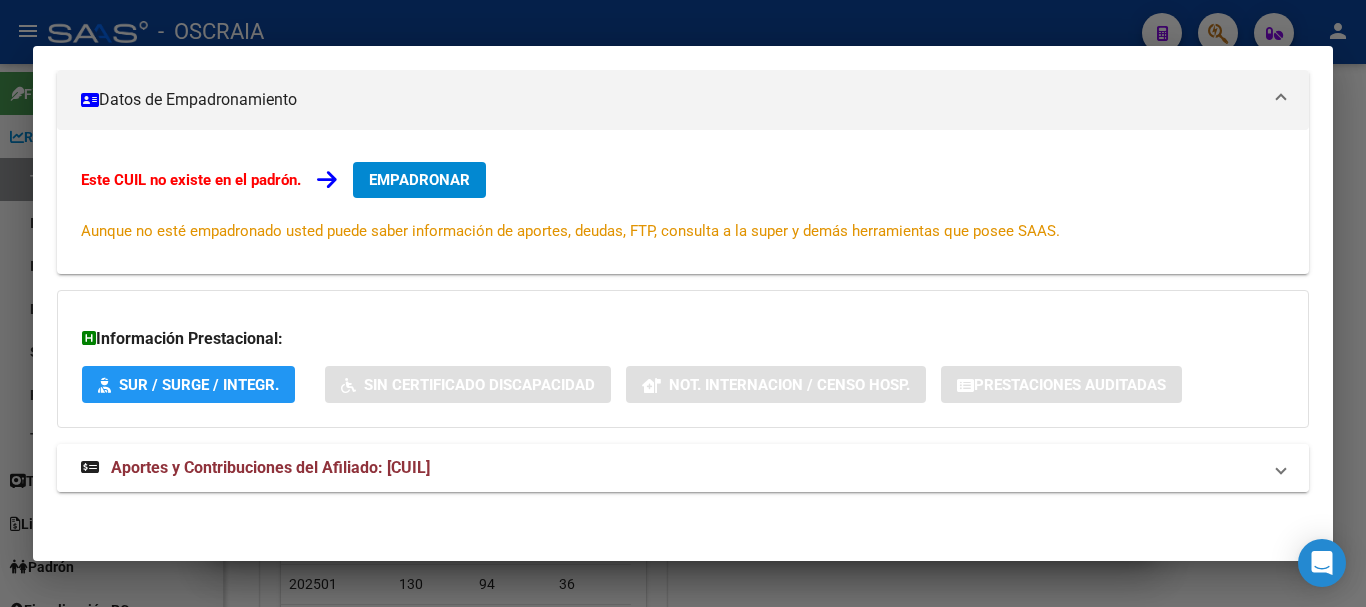 drag, startPoint x: 329, startPoint y: 449, endPoint x: 317, endPoint y: 446, distance: 12.369317 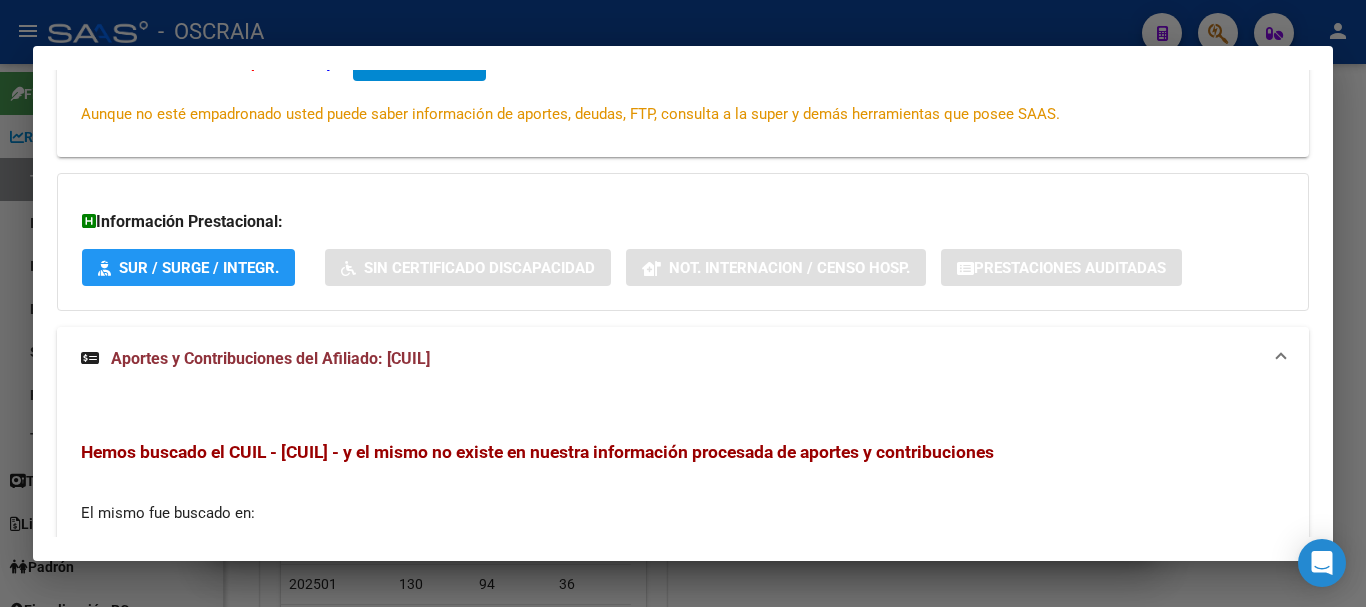 scroll, scrollTop: 687, scrollLeft: 0, axis: vertical 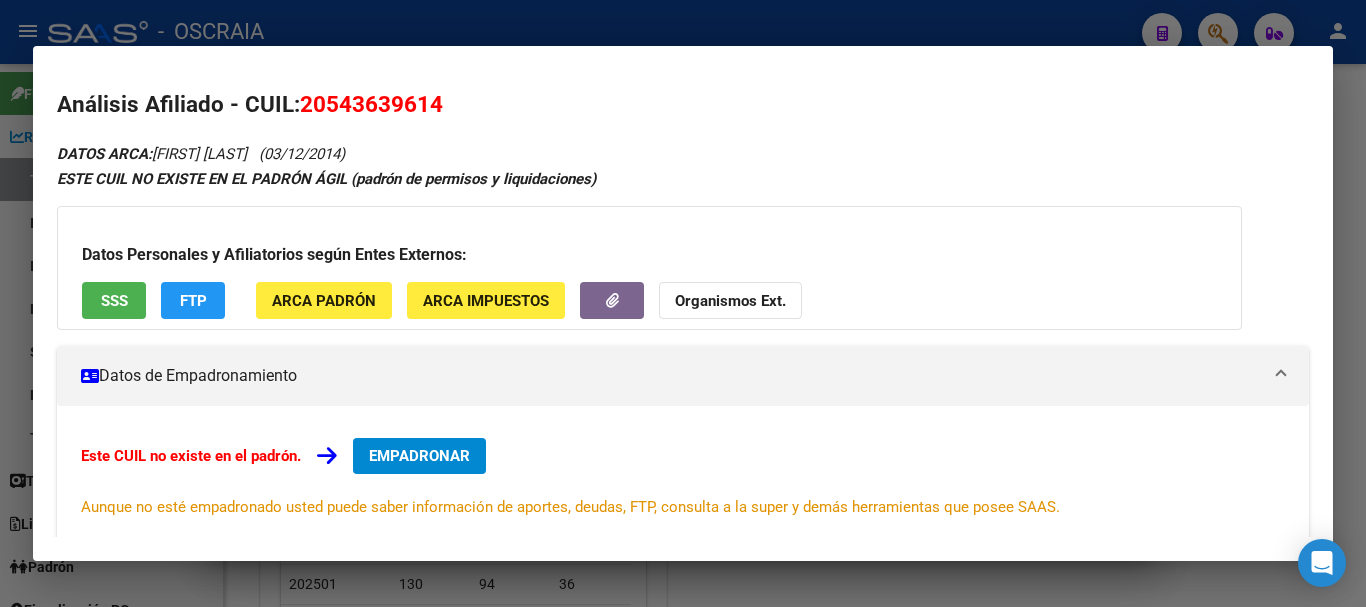 click at bounding box center (683, 303) 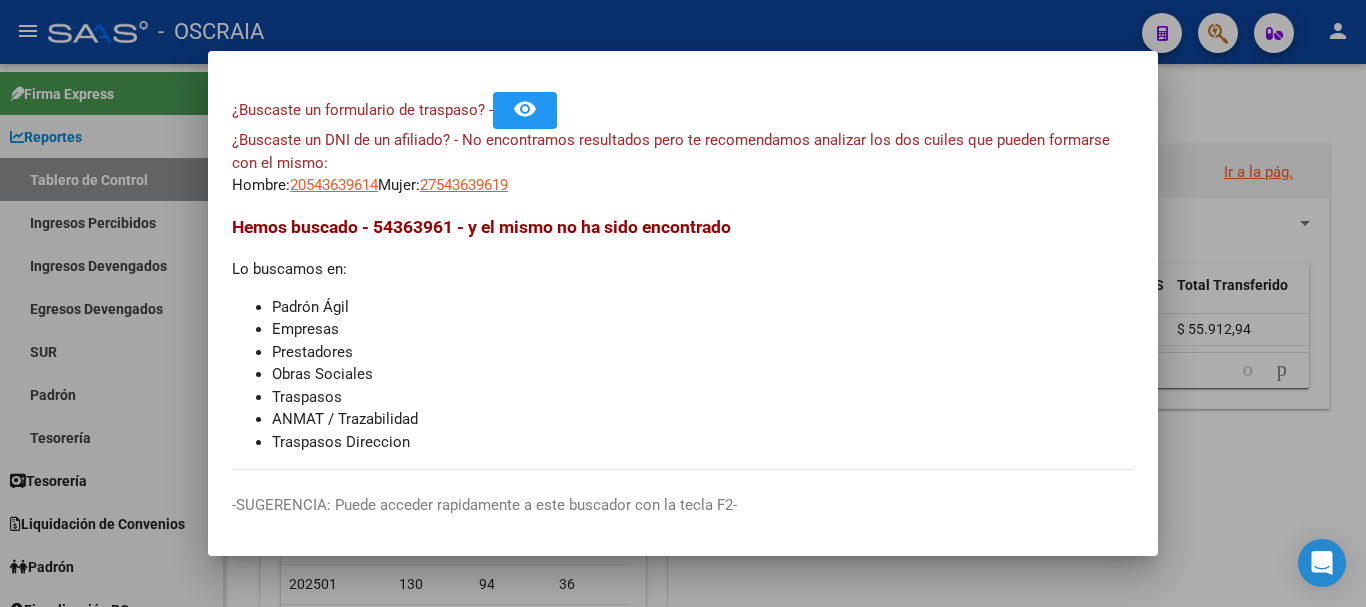 click at bounding box center (683, 303) 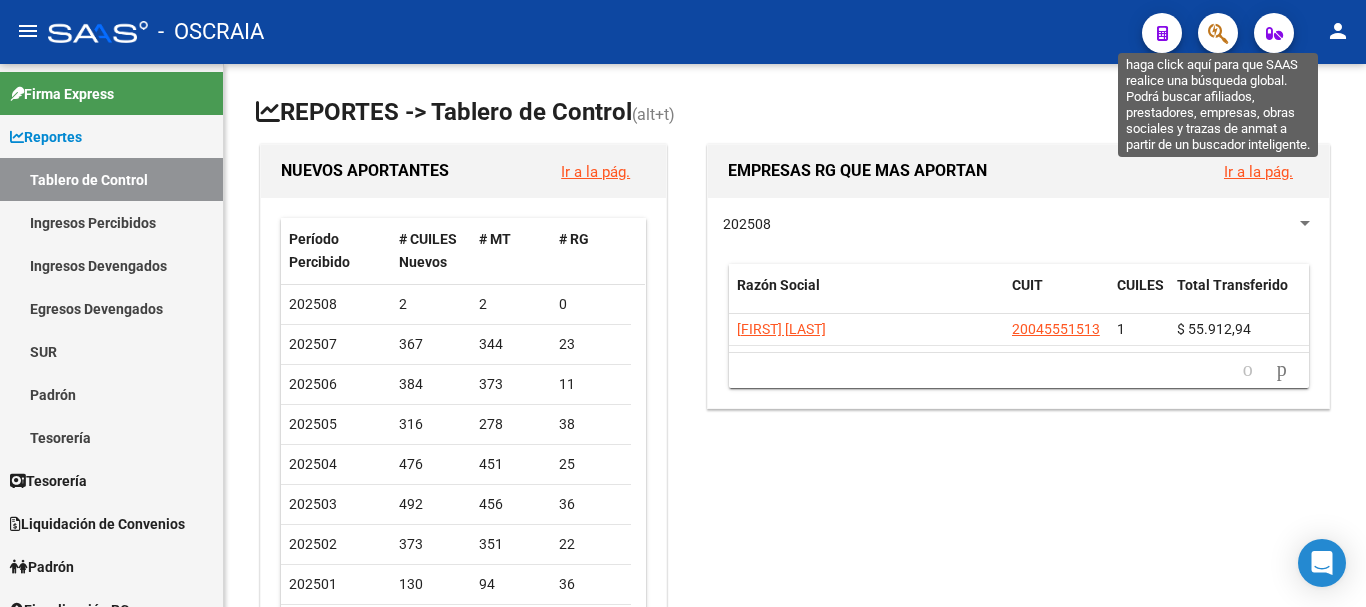 click 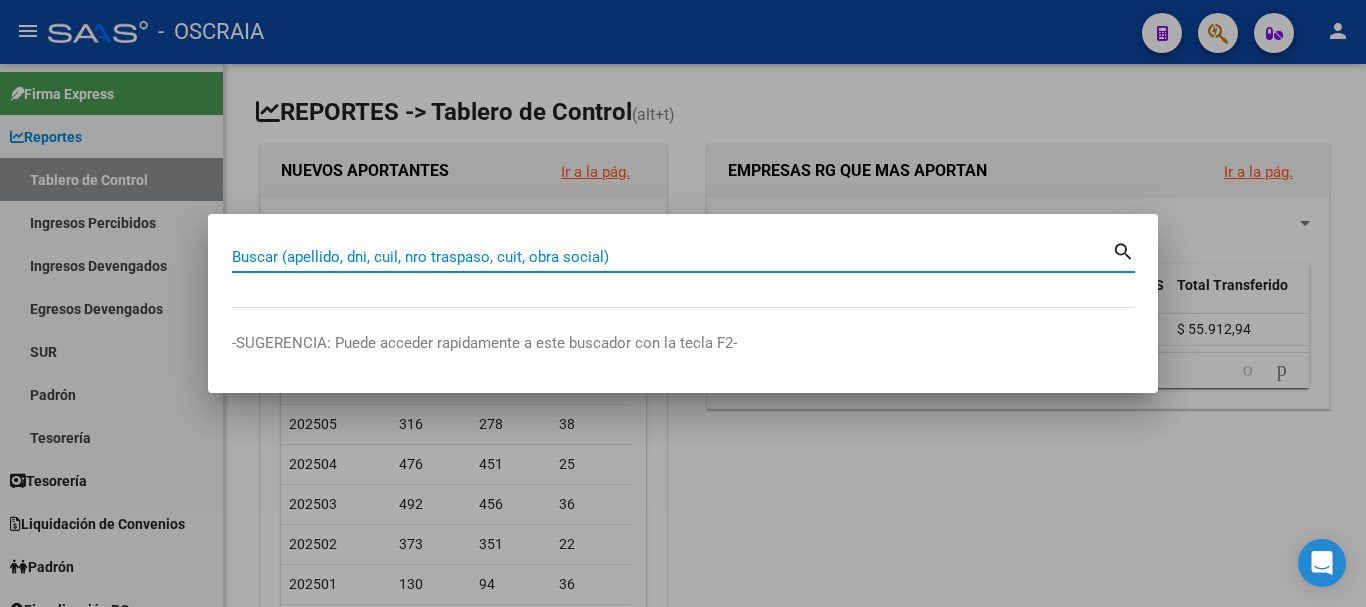 paste on "48507052" 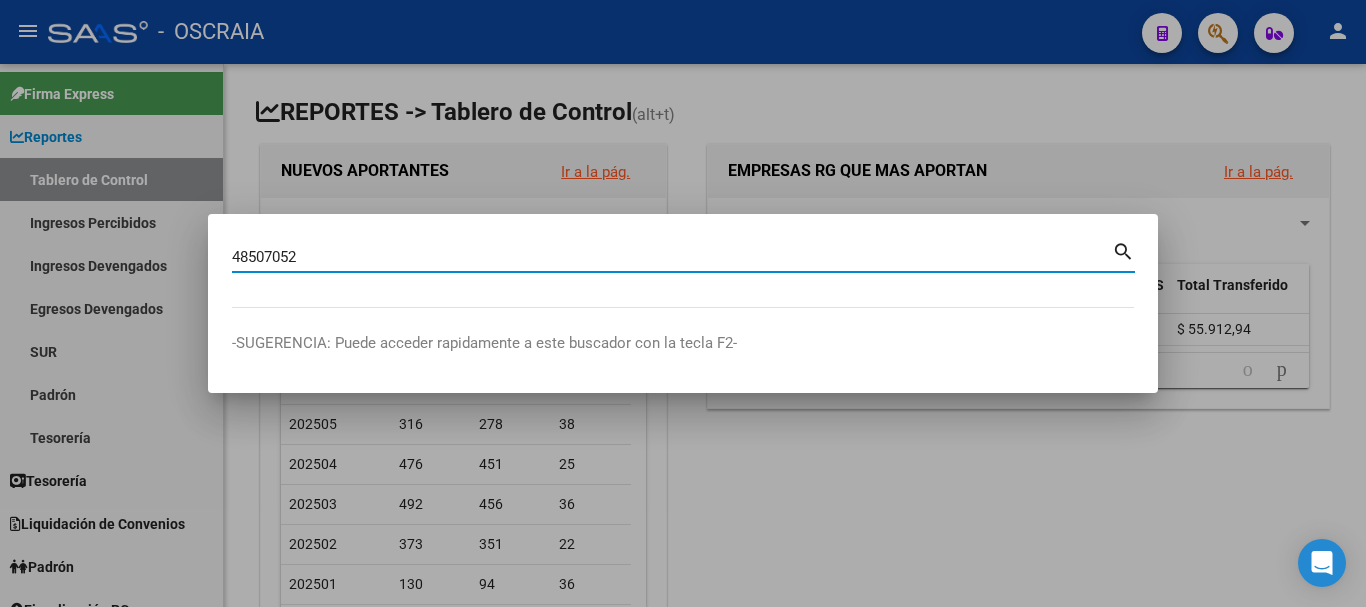 type on "48507052" 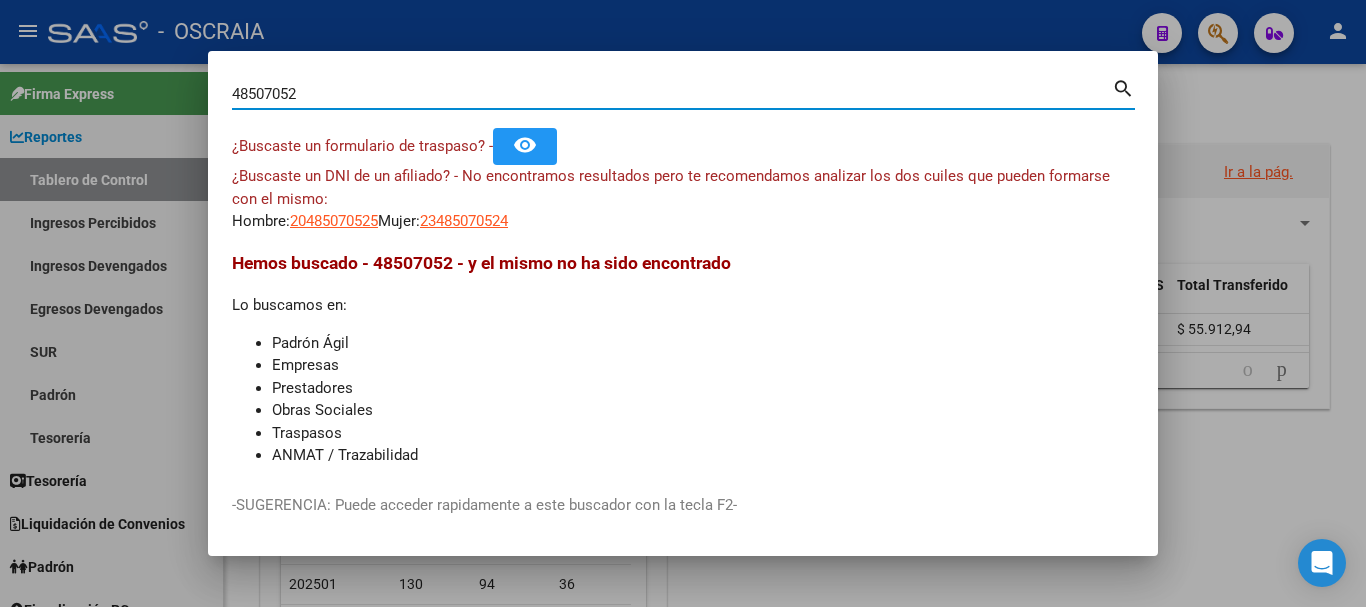 scroll, scrollTop: 51, scrollLeft: 0, axis: vertical 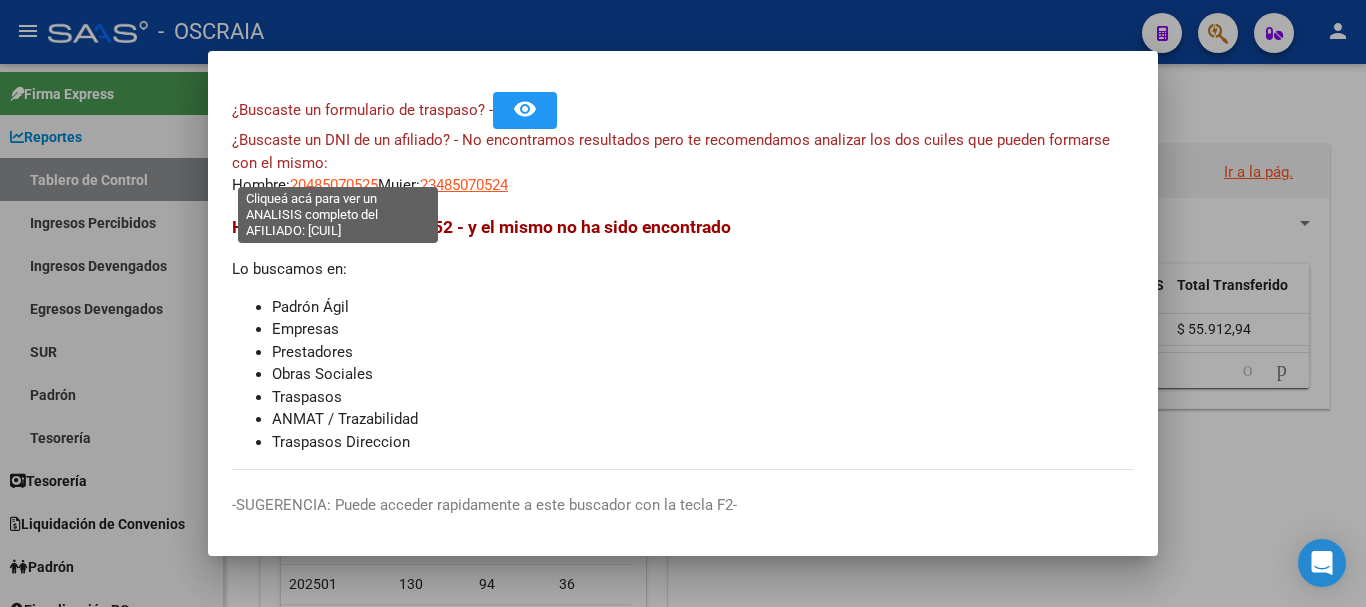click on "20485070525" at bounding box center [334, 185] 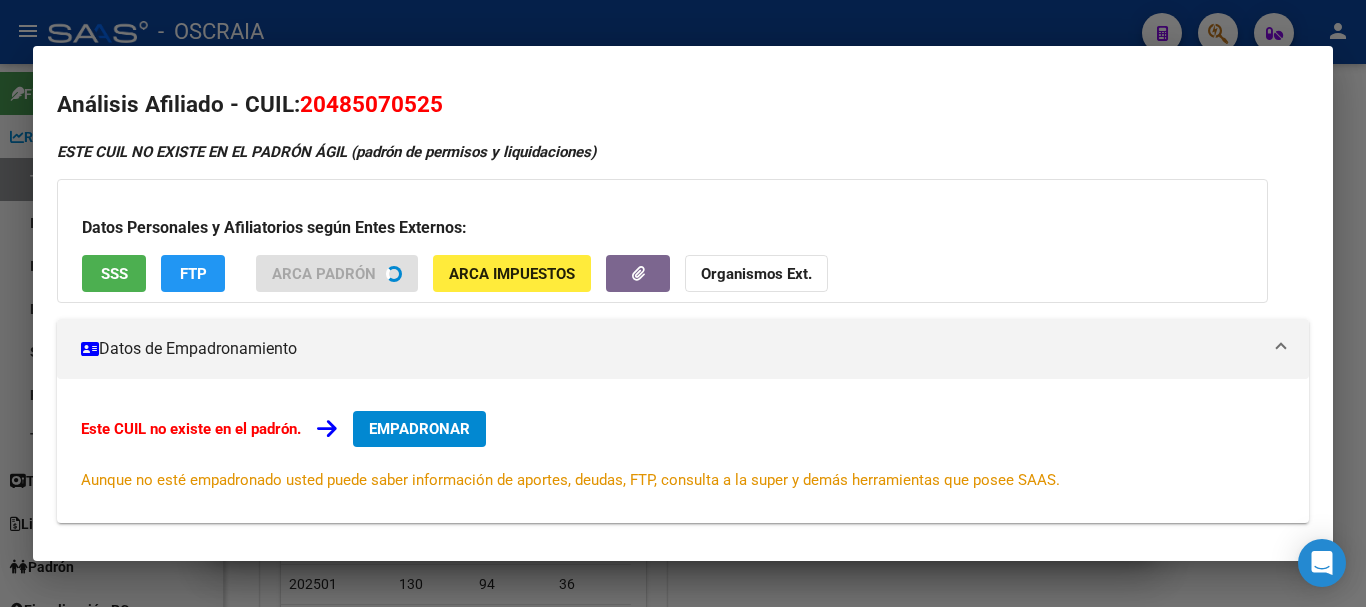 click on "20485070525" at bounding box center (371, 104) 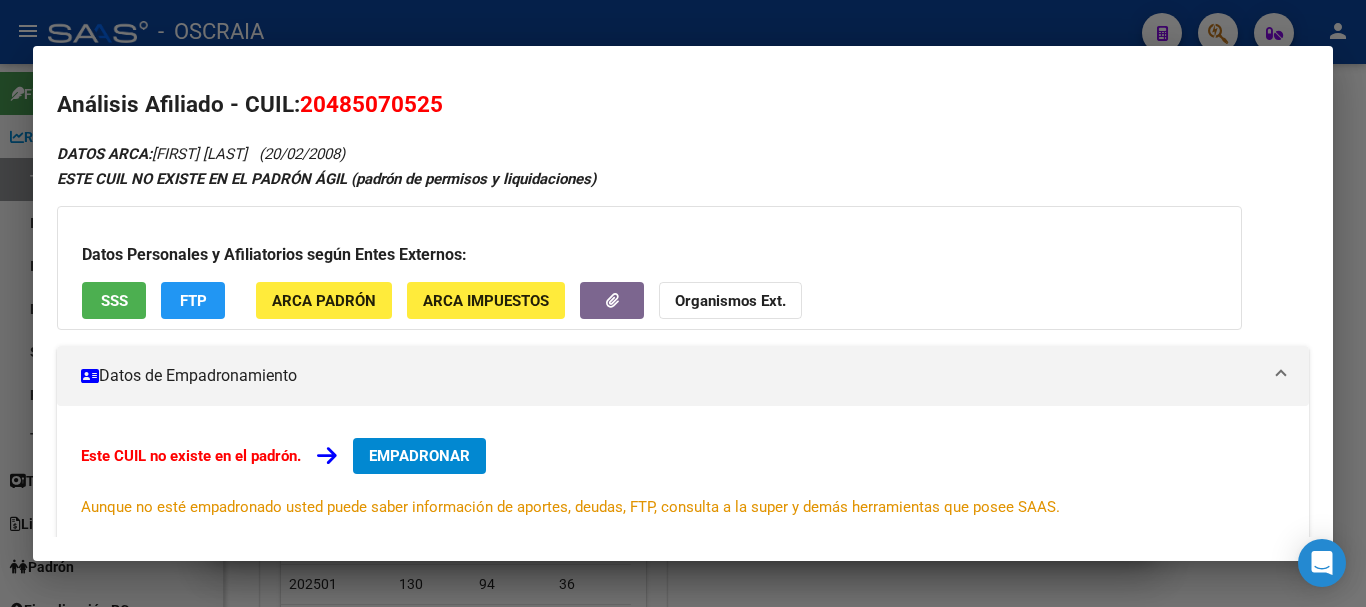 copy on "20485070525" 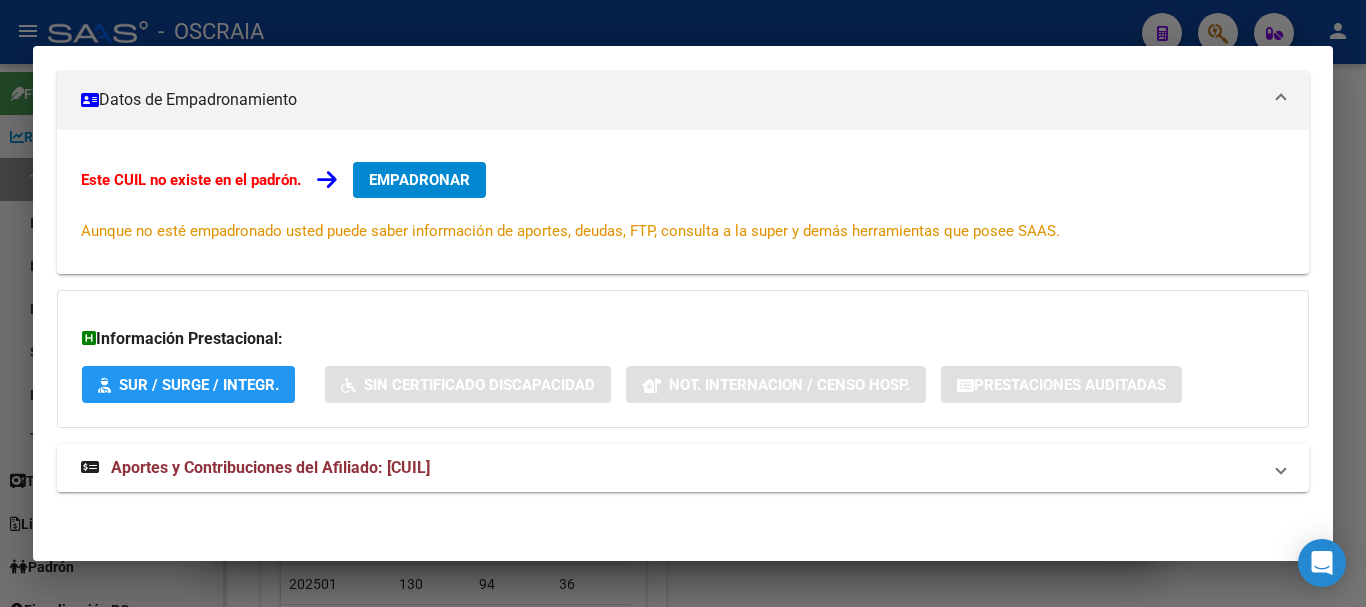 click on "Aportes y Contribuciones del Afiliado: [CUIL]" at bounding box center [270, 467] 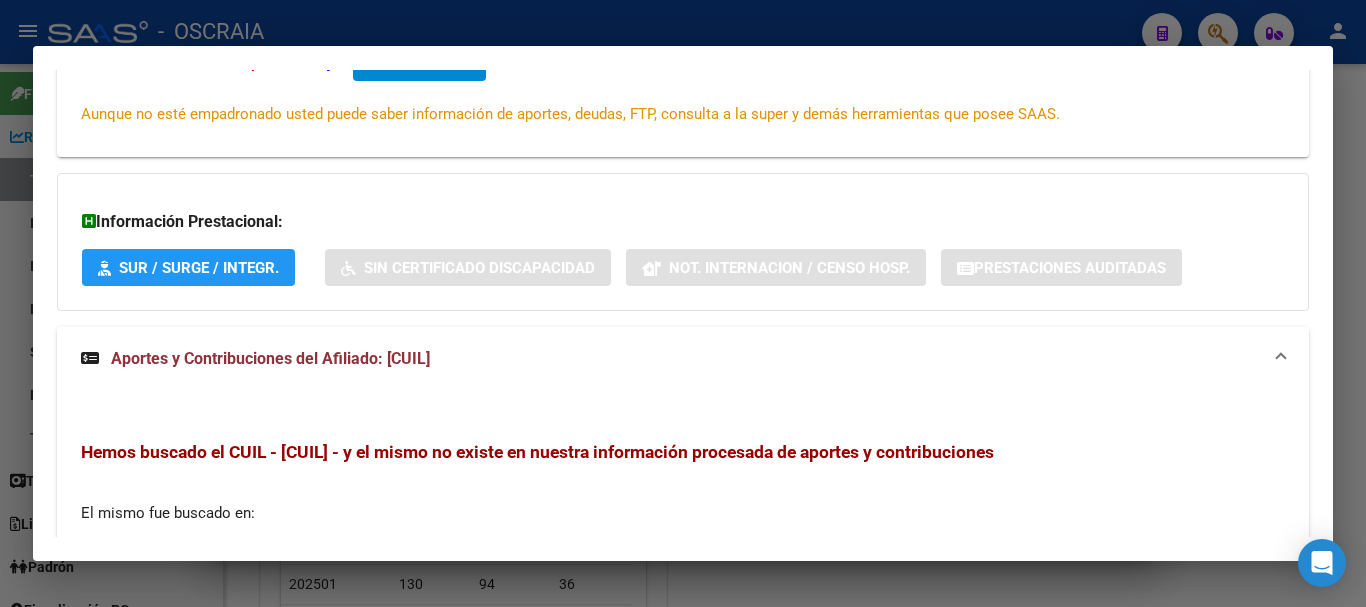 scroll, scrollTop: 687, scrollLeft: 0, axis: vertical 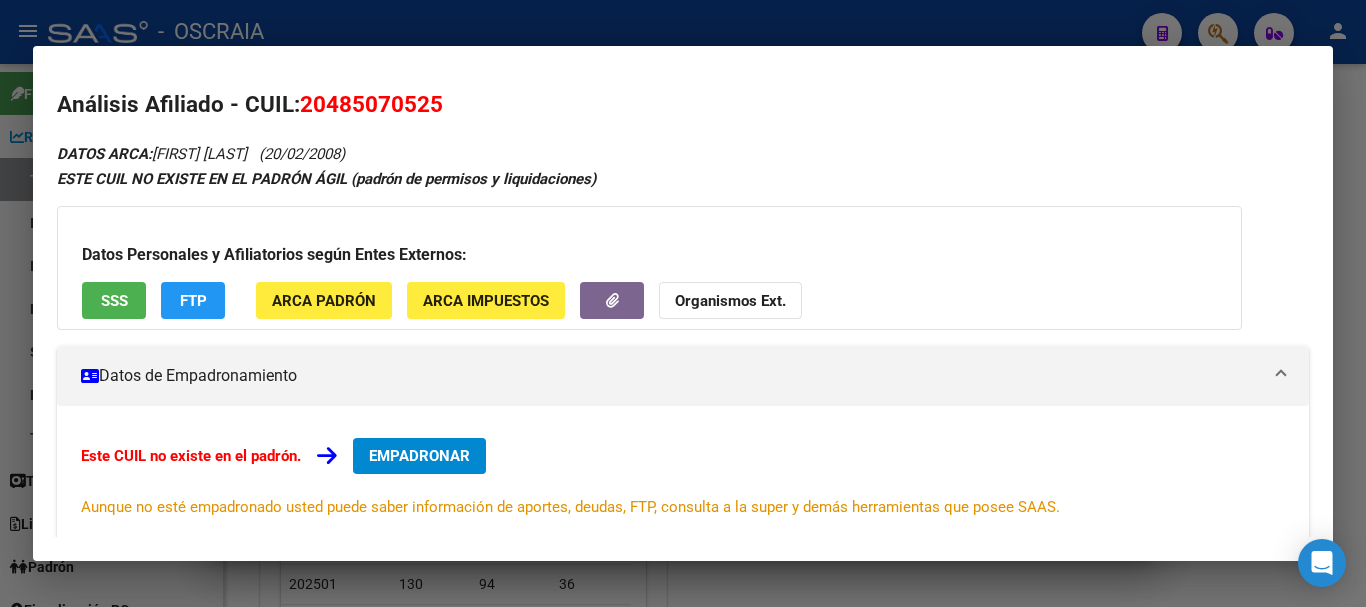 drag, startPoint x: 306, startPoint y: 101, endPoint x: 738, endPoint y: 10, distance: 441.48047 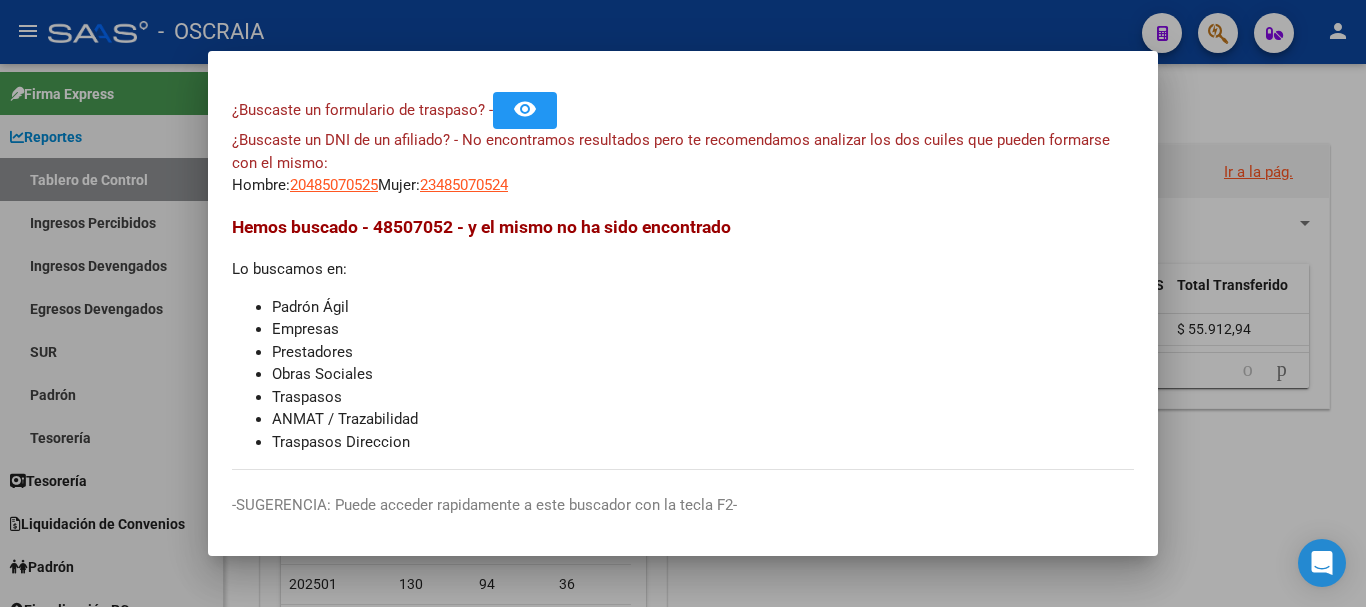 scroll, scrollTop: 0, scrollLeft: 0, axis: both 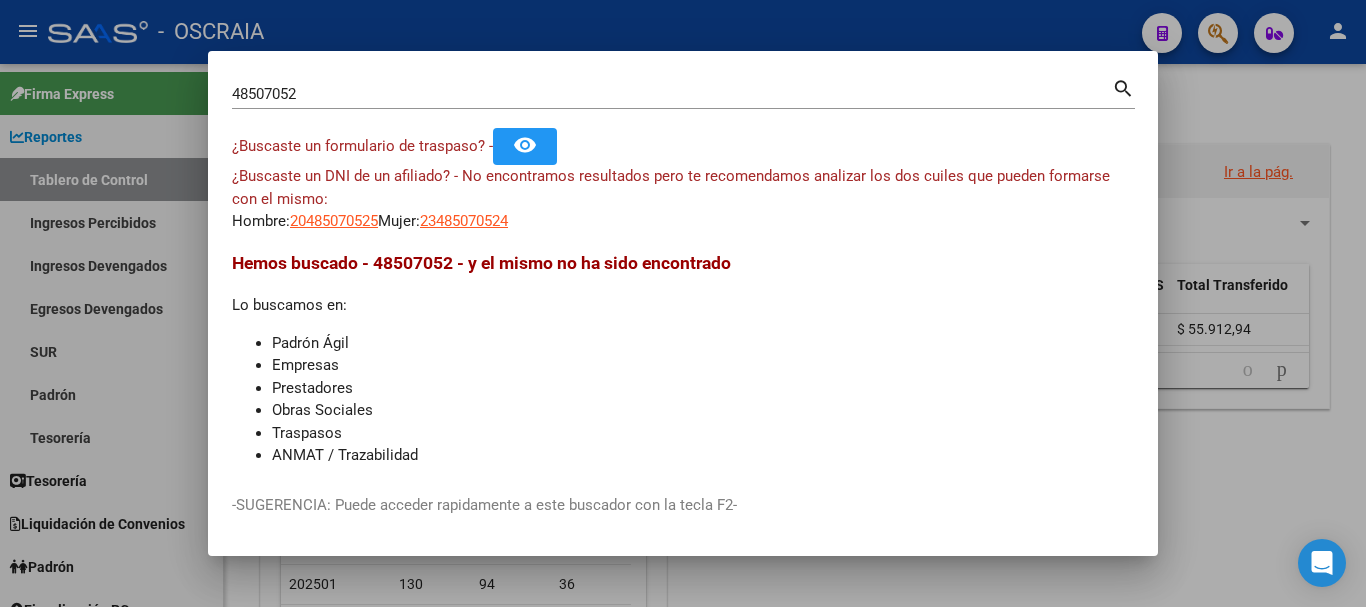 drag, startPoint x: 446, startPoint y: 95, endPoint x: 3, endPoint y: 101, distance: 443.04062 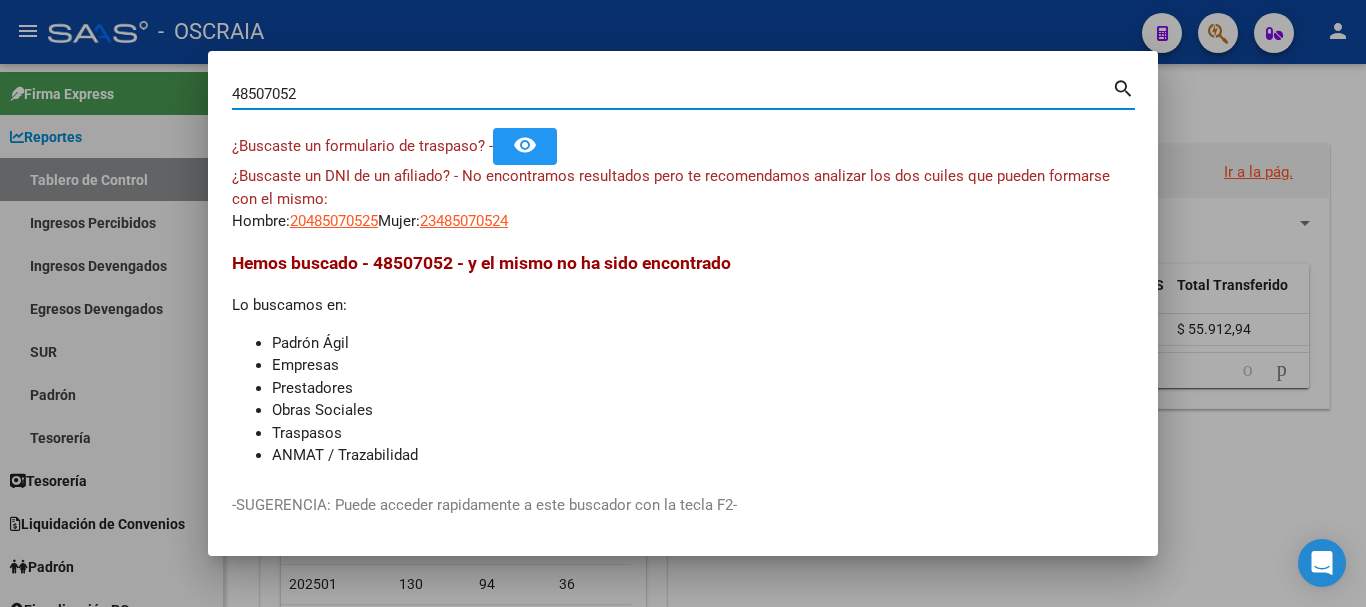 paste on "17963225" 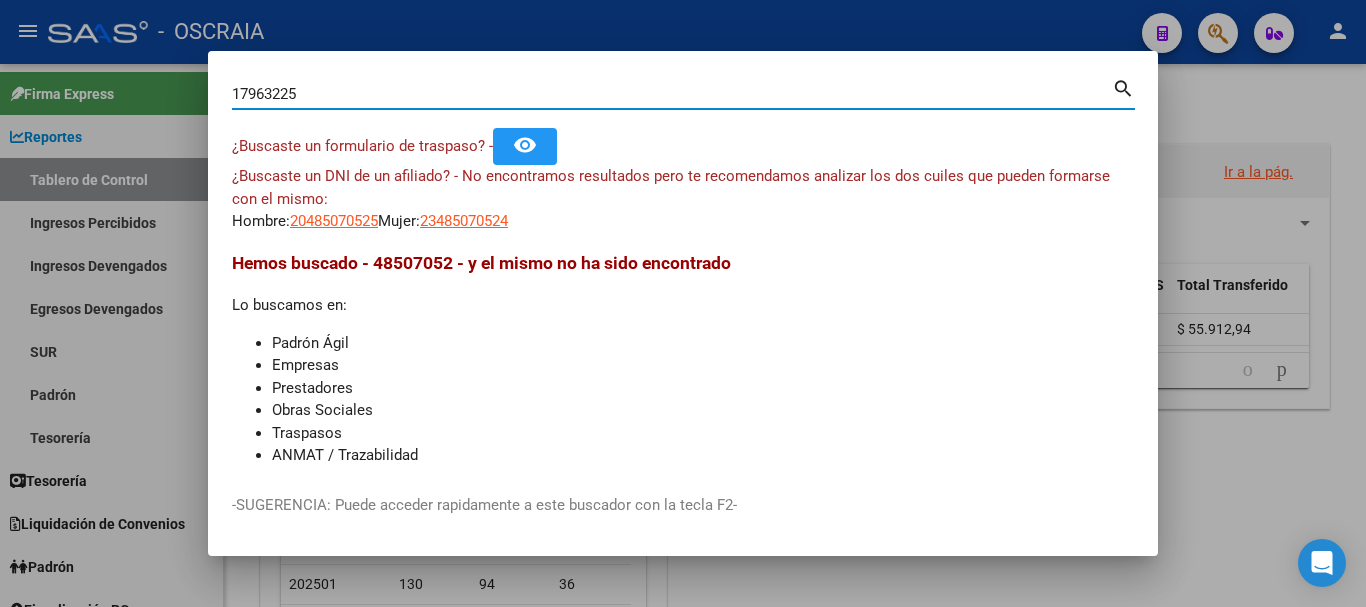 type on "17963225" 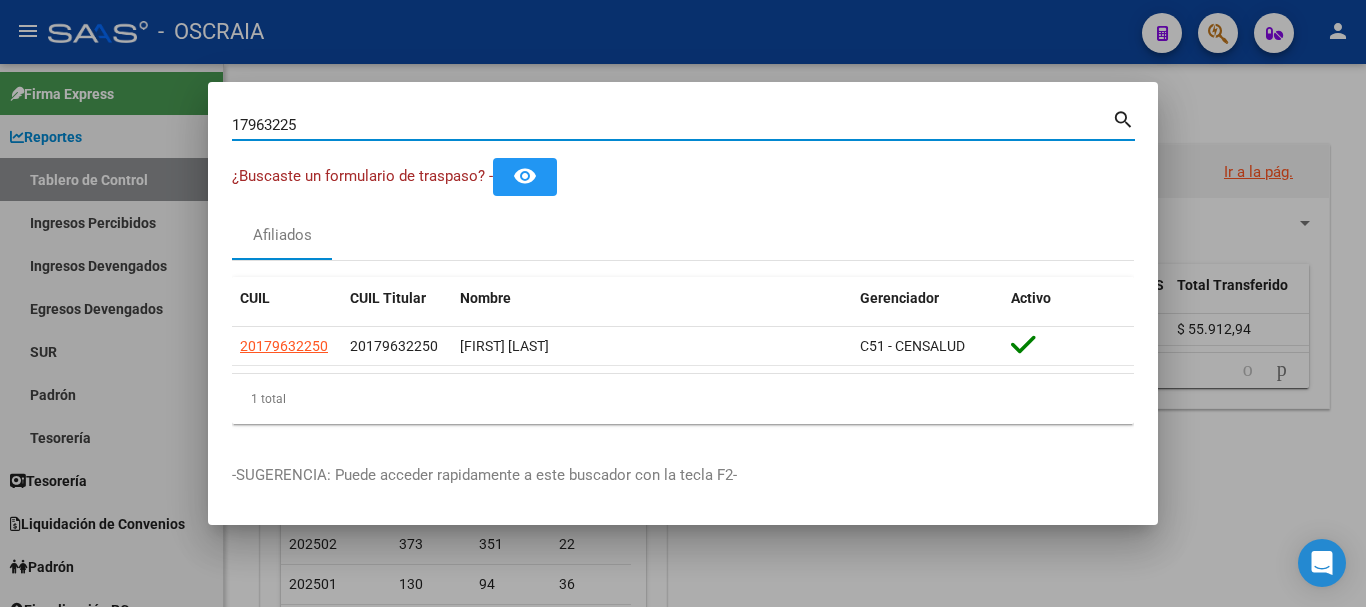 drag, startPoint x: 358, startPoint y: 120, endPoint x: 0, endPoint y: 90, distance: 359.2548 